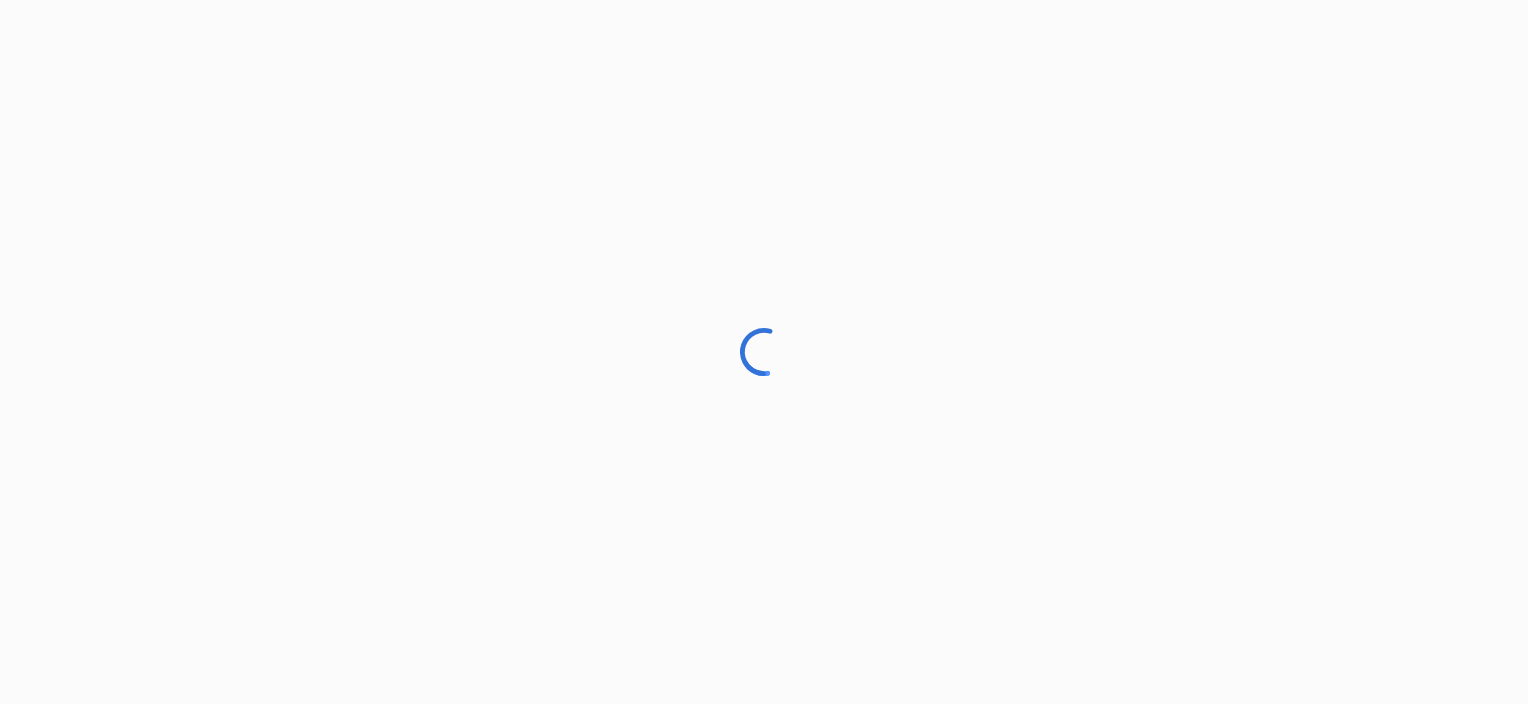 scroll, scrollTop: 0, scrollLeft: 0, axis: both 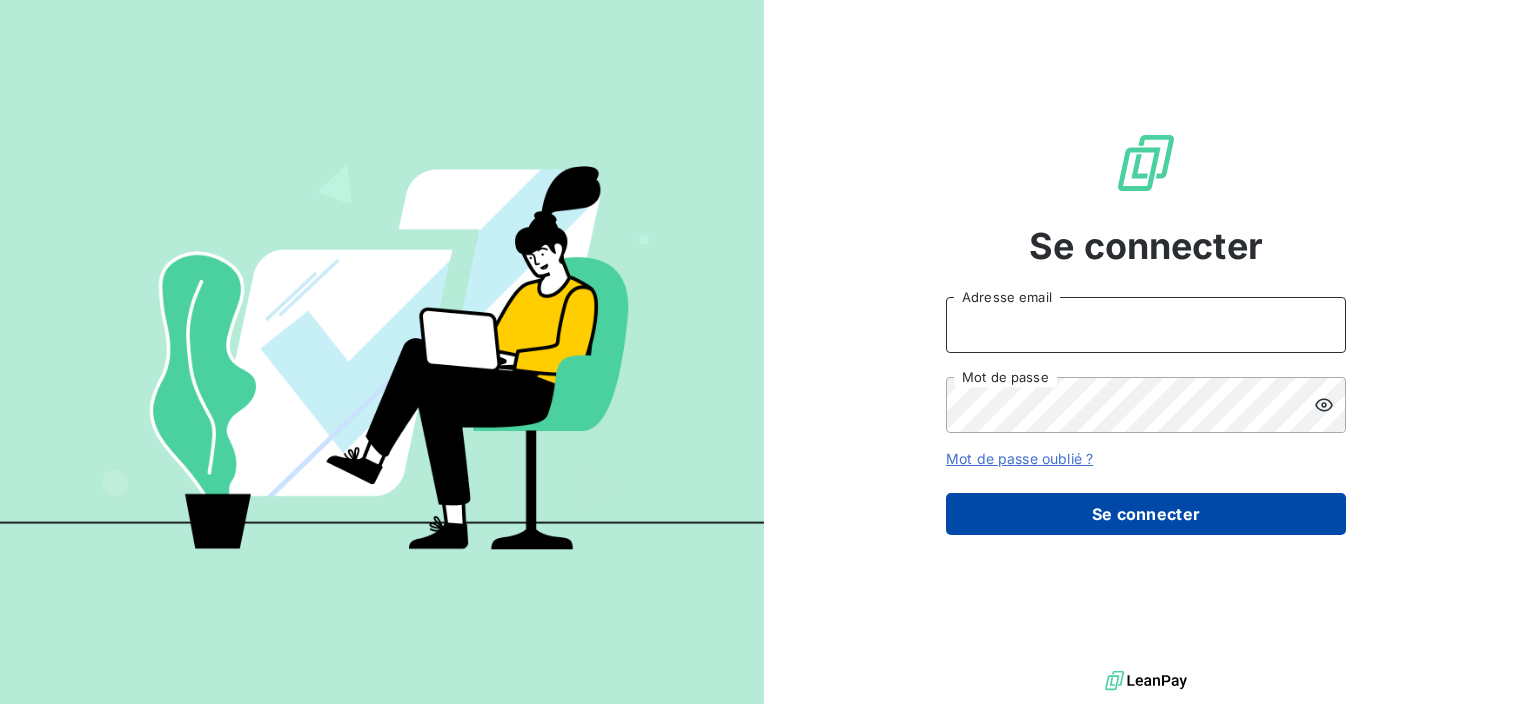 type on "[EMAIL_ADDRESS][DOMAIN_NAME]" 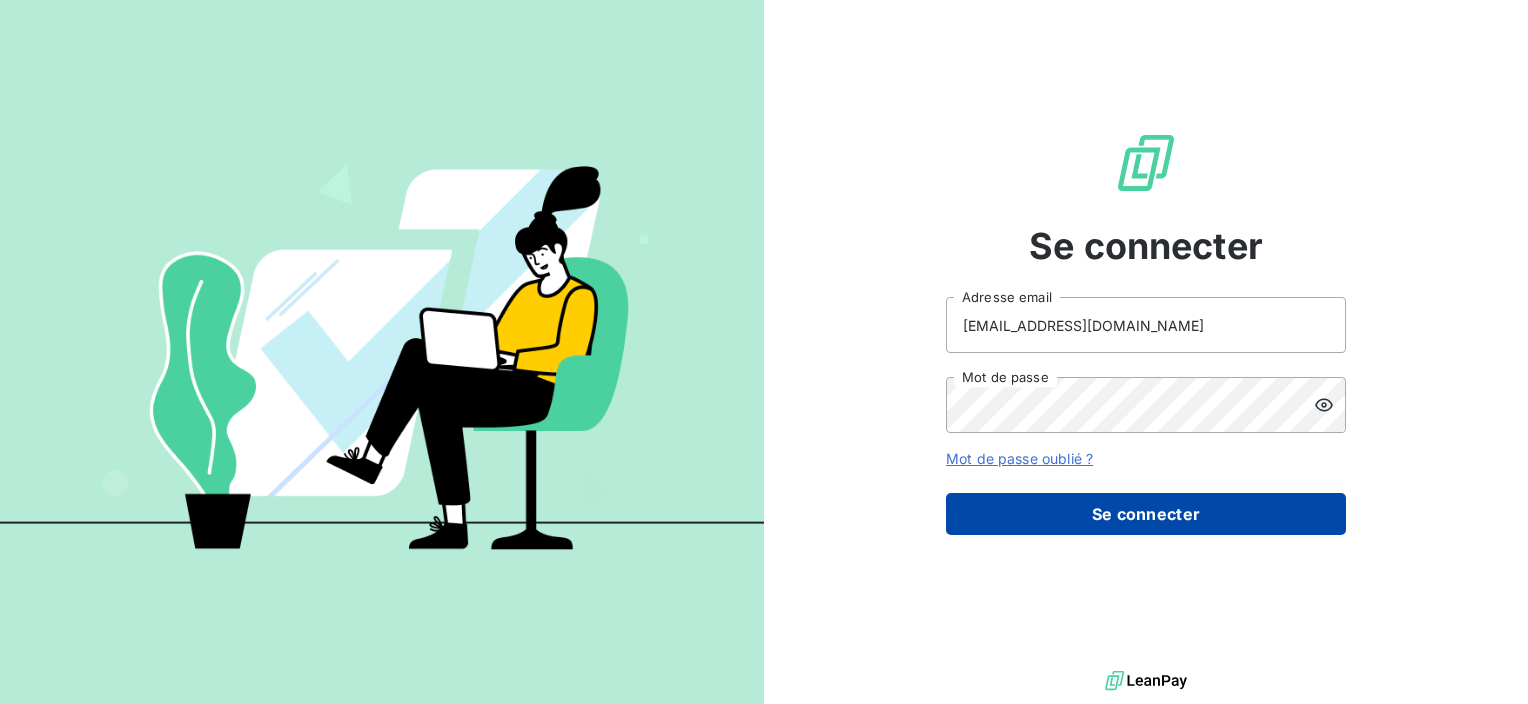 click on "Se connecter" at bounding box center [1146, 514] 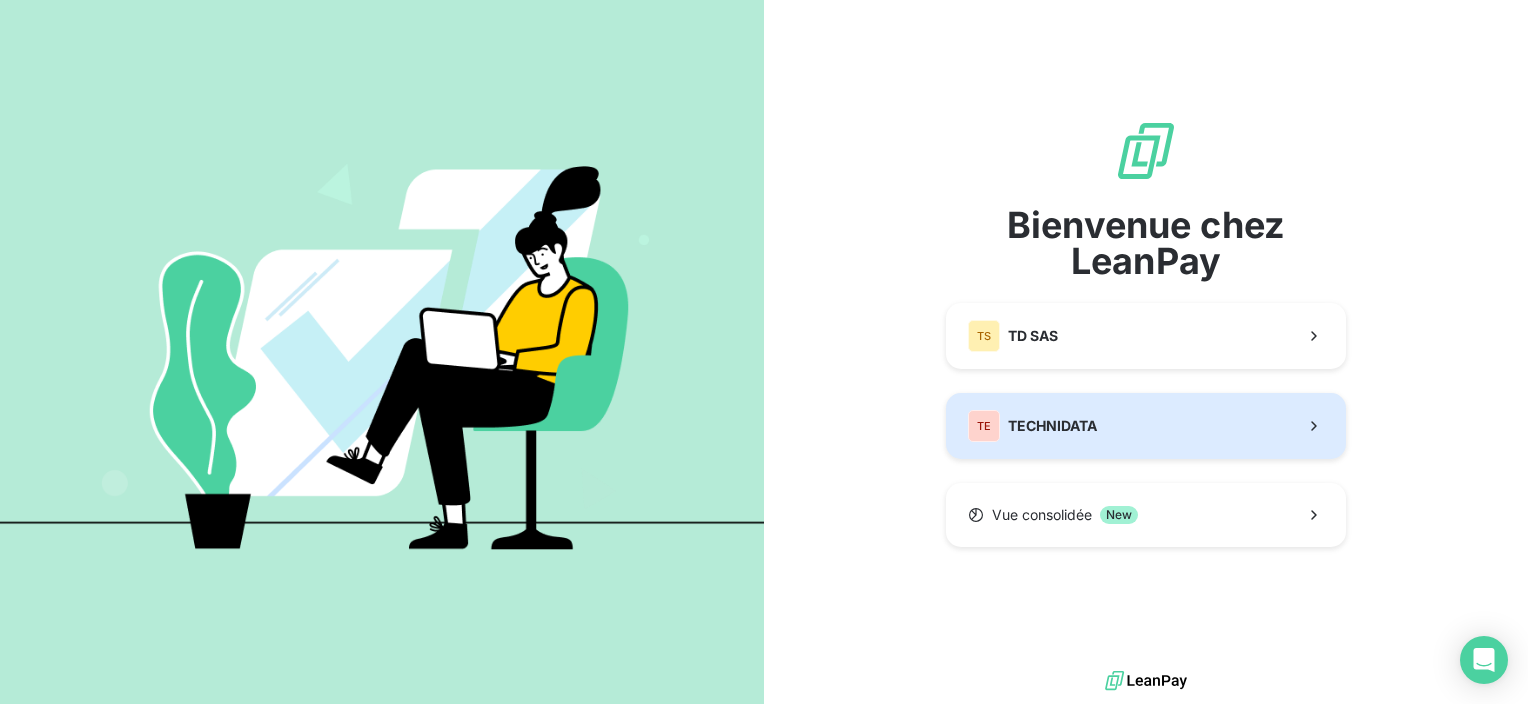 click on "TE TECHNIDATA" at bounding box center (1146, 426) 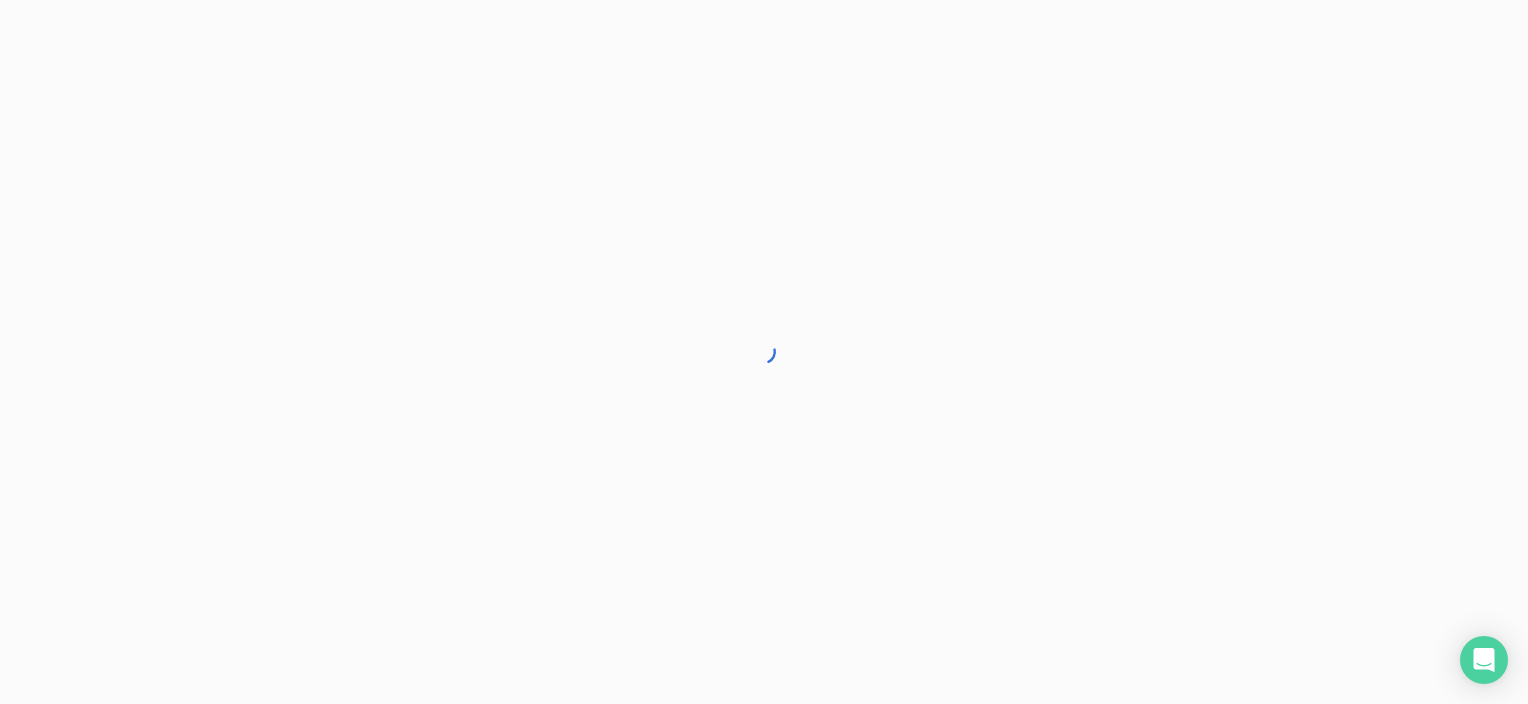 scroll, scrollTop: 0, scrollLeft: 0, axis: both 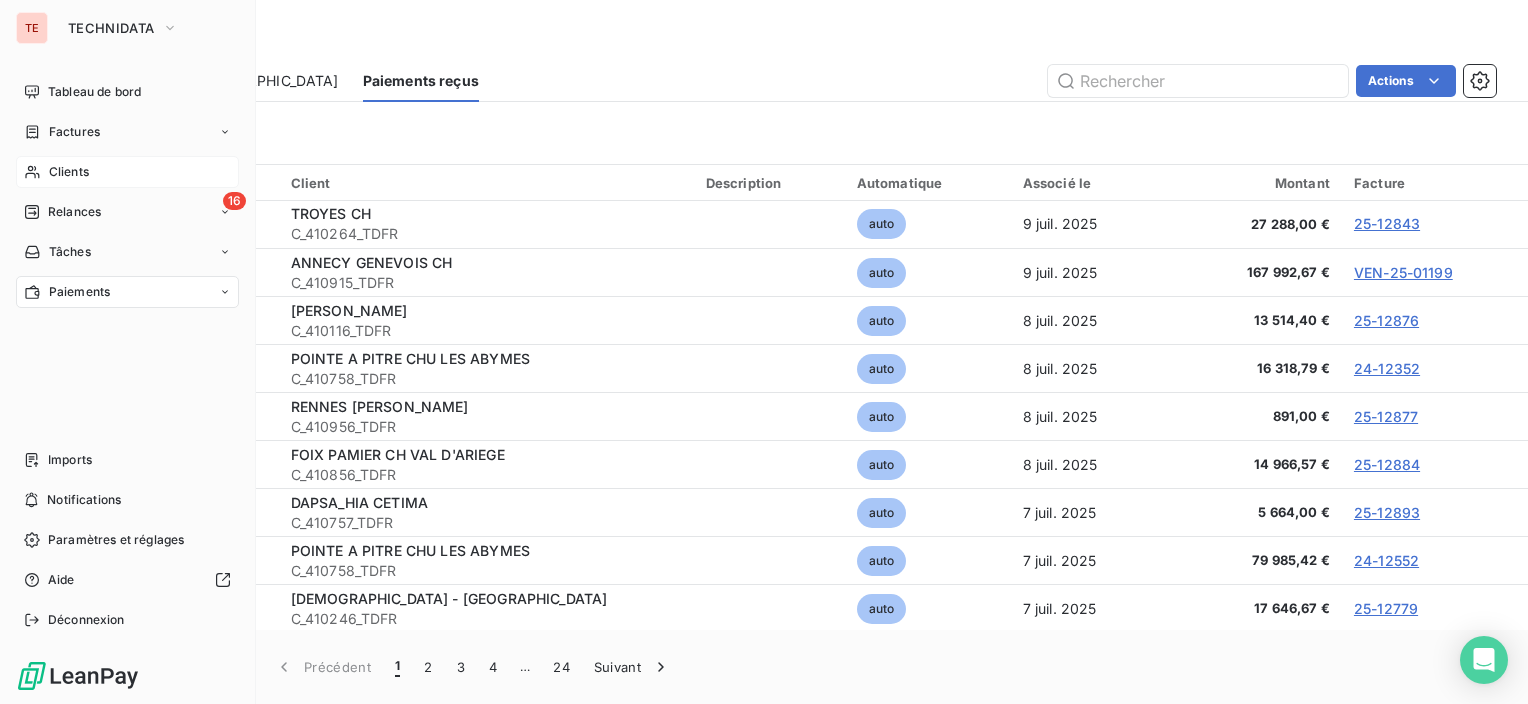 click on "Clients" at bounding box center (127, 172) 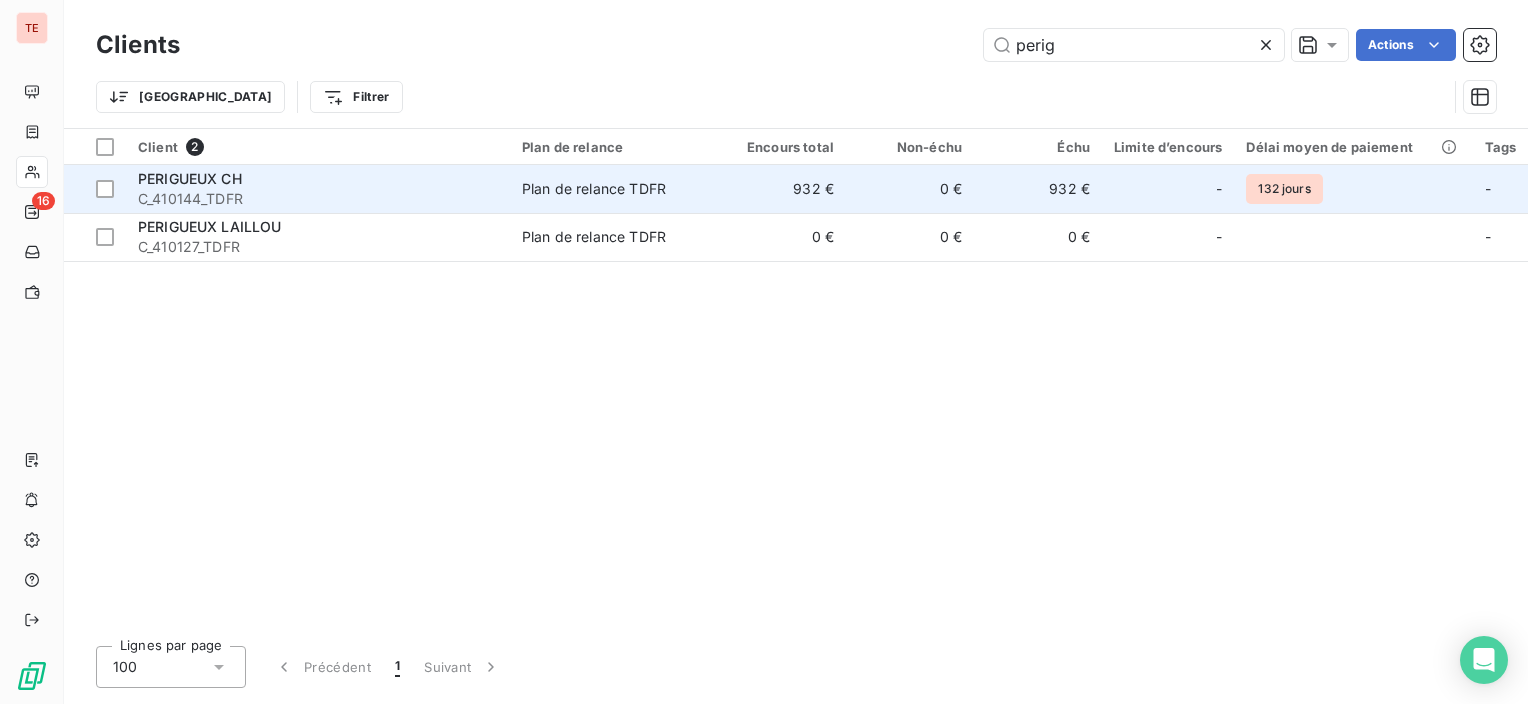 type on "perig" 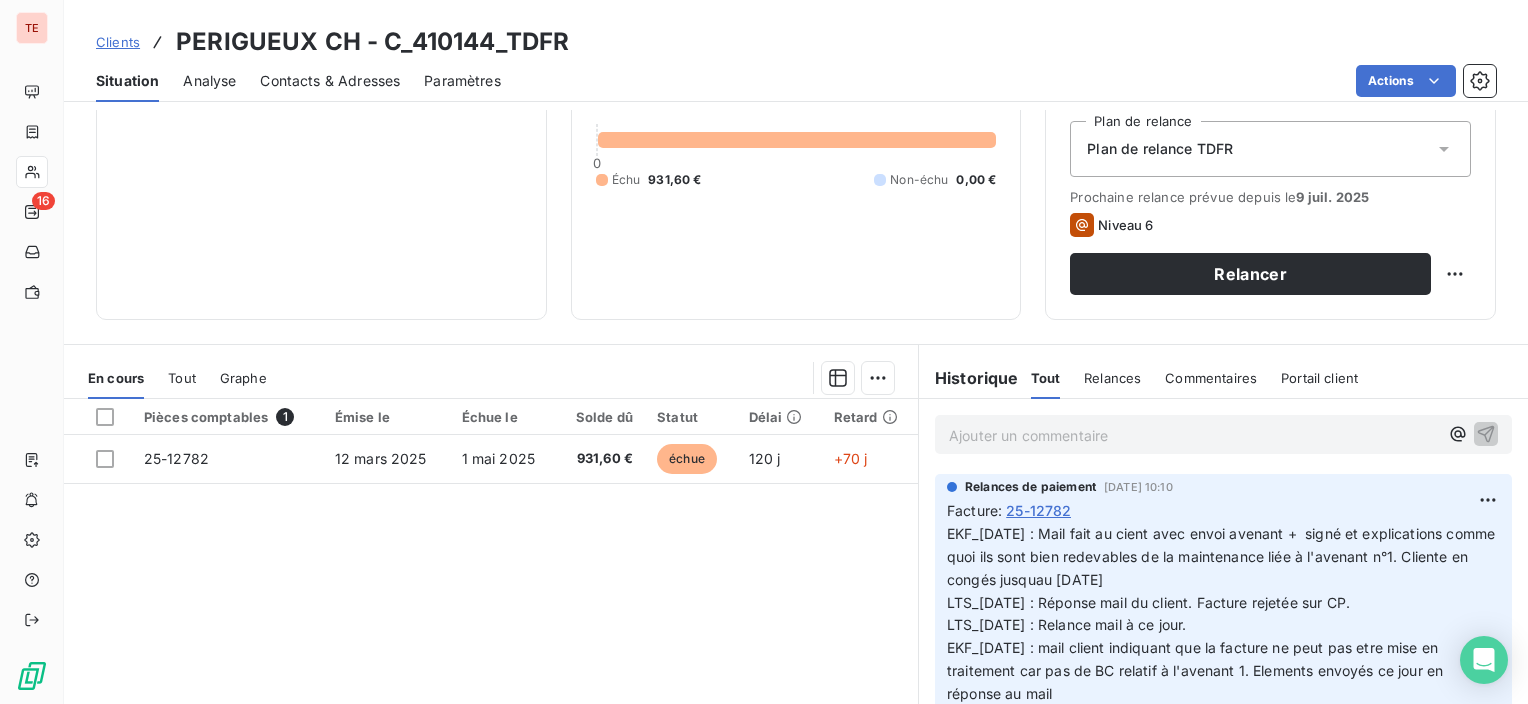 scroll, scrollTop: 351, scrollLeft: 0, axis: vertical 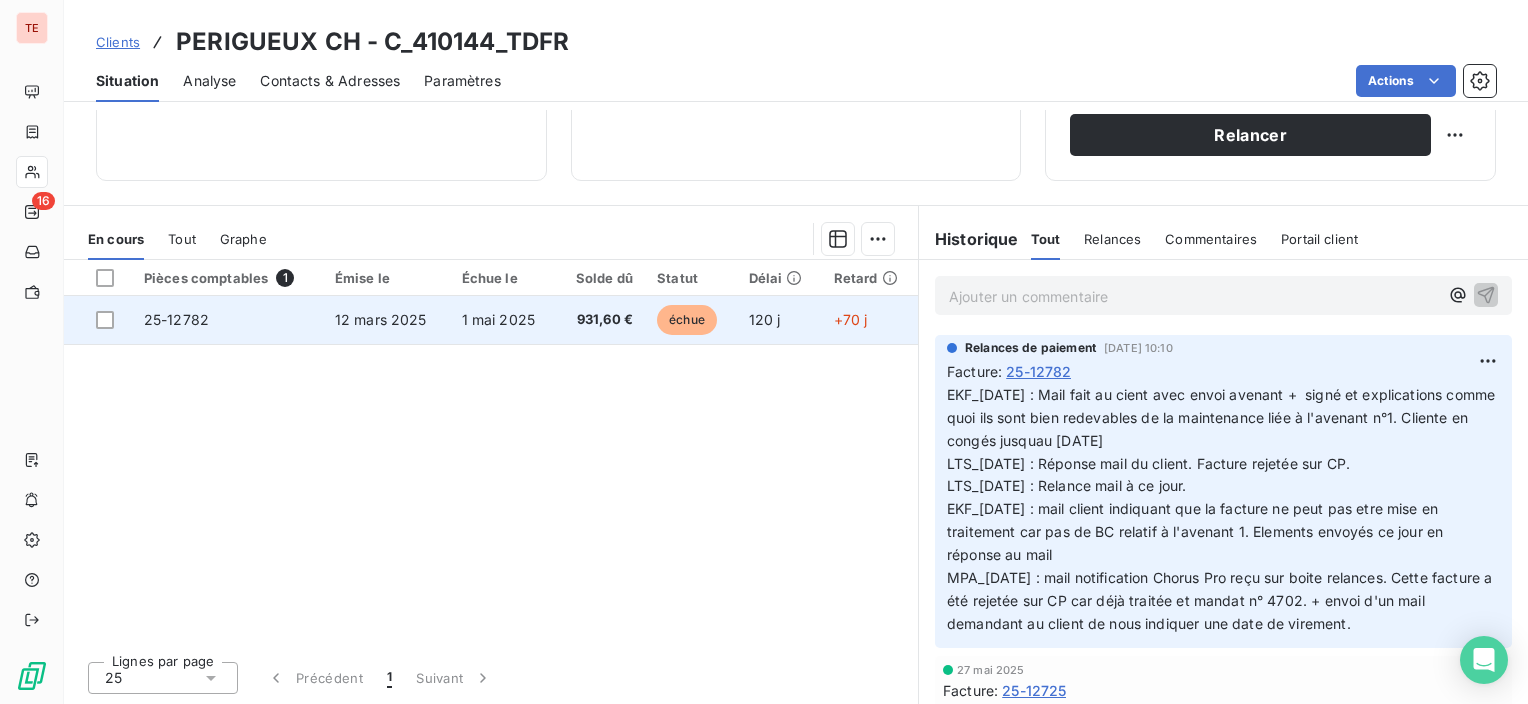 click on "931,60 €" at bounding box center (600, 320) 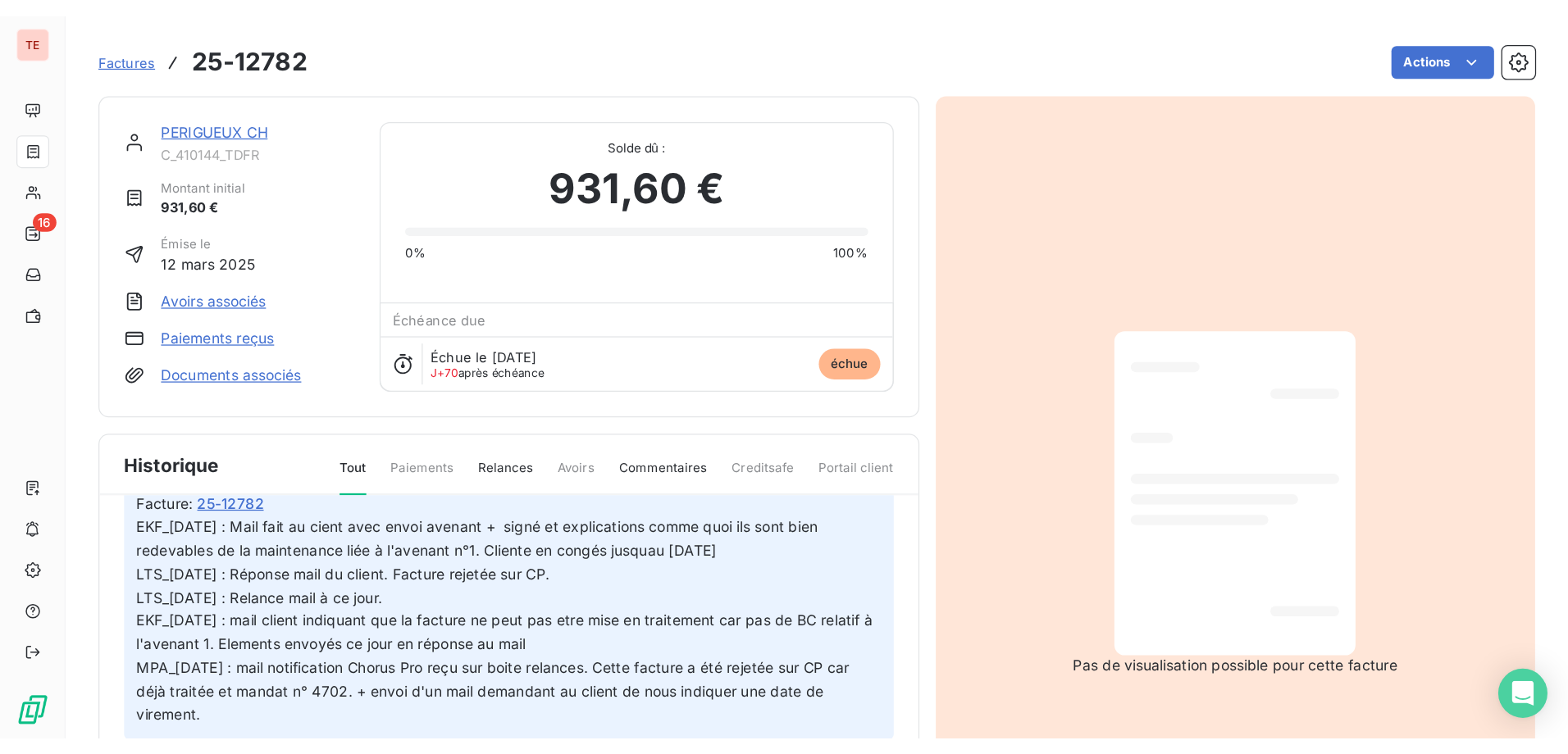scroll, scrollTop: 0, scrollLeft: 0, axis: both 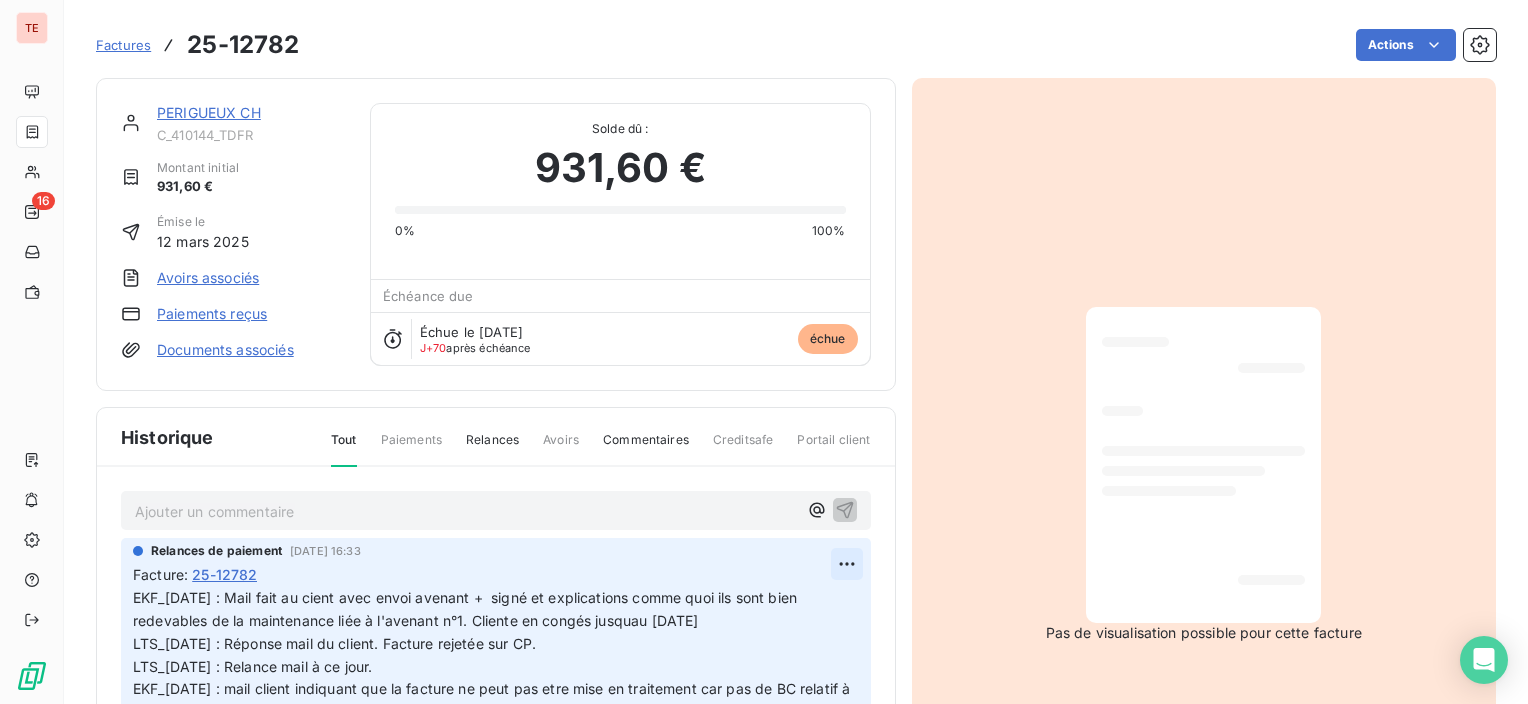 click on "TE 16 Factures 25-12782 Actions PERIGUEUX CH C_410144_TDFR Montant initial 931,60 € Émise le [DATE] Avoirs associés Paiements reçus Documents associés Solde dû : 931,60 € 0% 100% Échéance due Échue le [DATE] J+70  après échéance échue Historique Tout Paiements Relances Avoirs Commentaires Creditsafe Portail client Ajouter un commentaire ﻿ Relances de paiement [DATE] 16:33 Facture  : 25-12782 [DATE] Échéance de la facture Email [DATE] 16:02 Niveau 5 Email [DATE] 08:50 Notification Appel [DATE] 09:28 Niveau 3 Masquer les notes Notes : Appel à ce jour [DATE] [DATE] Émission de la facture Pas de visualisation possible pour cette facture" at bounding box center [764, 352] 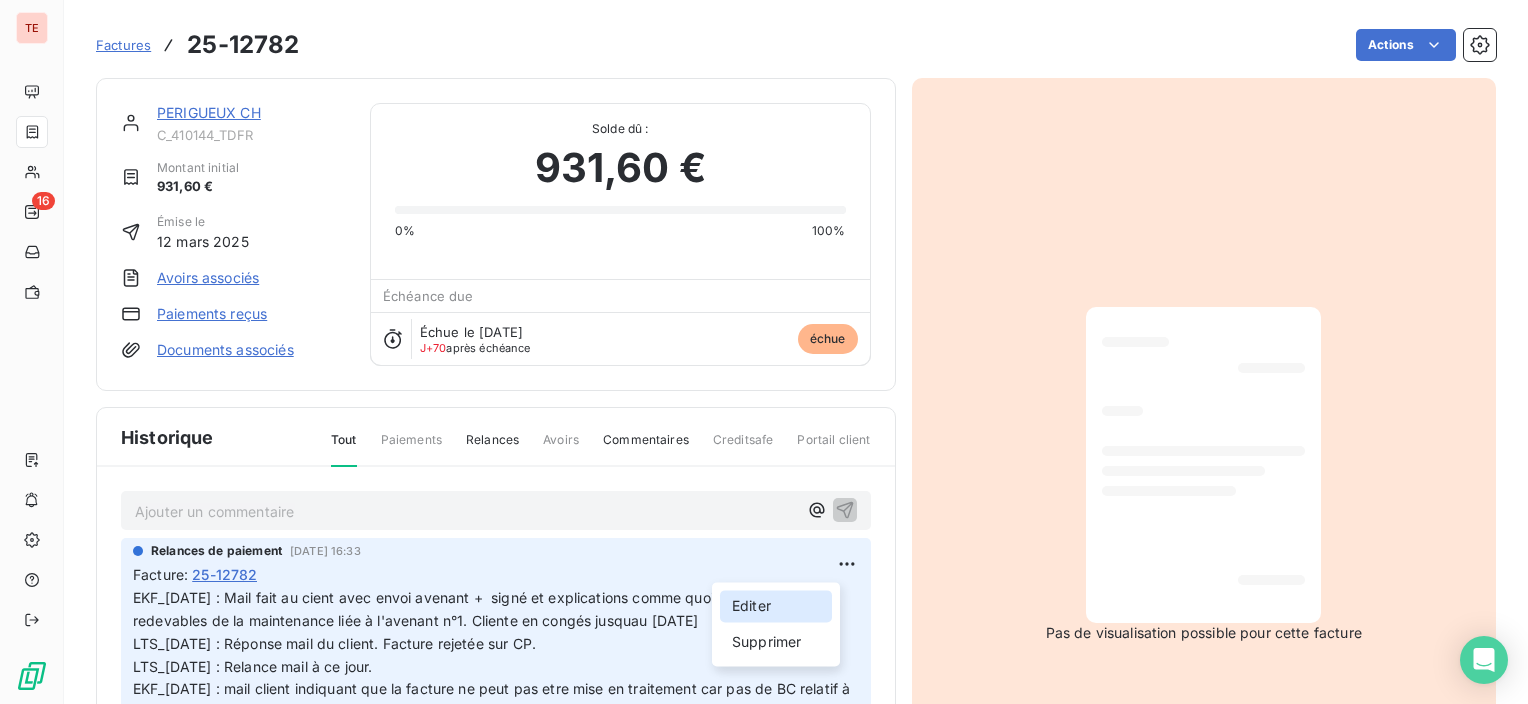 click on "Editer" at bounding box center (776, 606) 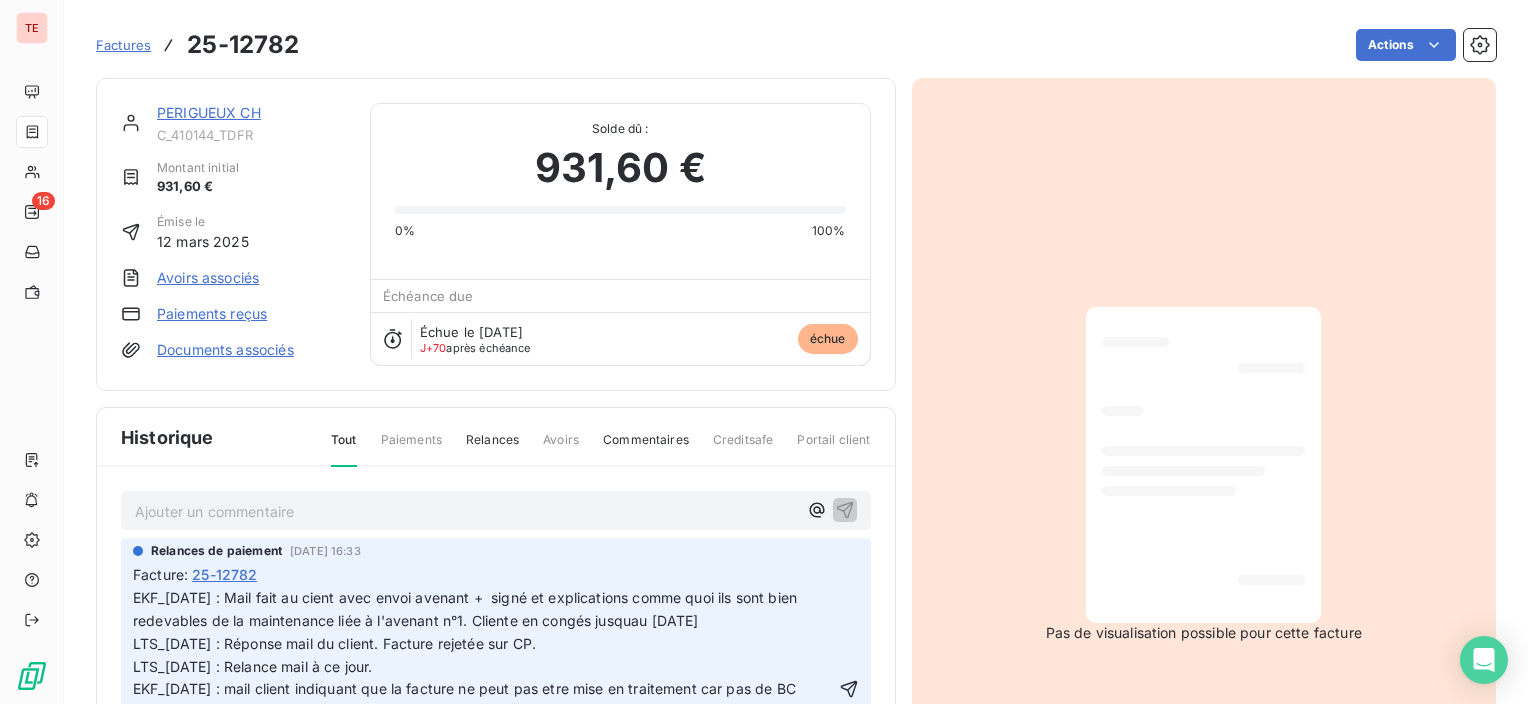 click on "EKF_[DATE] : Mail fait au cient avec envoi avenant +  signé et explications comme quoi ils sont bien redevables de la maintenance liée à l'avenant n°1. Cliente en congés jusquau [DATE]
LTS_[DATE] : Réponse mail du client. Facture rejetée sur CP.
LTS_[DATE] : Relance mail à ce jour.
EKF_[DATE] : mail client indiquant que la facture ne peut pas etre mise en traitement car pas de BC relatif à l'avenant 1. Elements envoyés ce jour en réponse au mail
MPA_[DATE] : mail notification Chorus Pro reçu sur boite relances. Cette facture a été rejetée sur CP car déjà traitée et mandat n° 4702. + envoi d'un mail demandant au client de nous indiquer une date de virement." at bounding box center [482, 689] 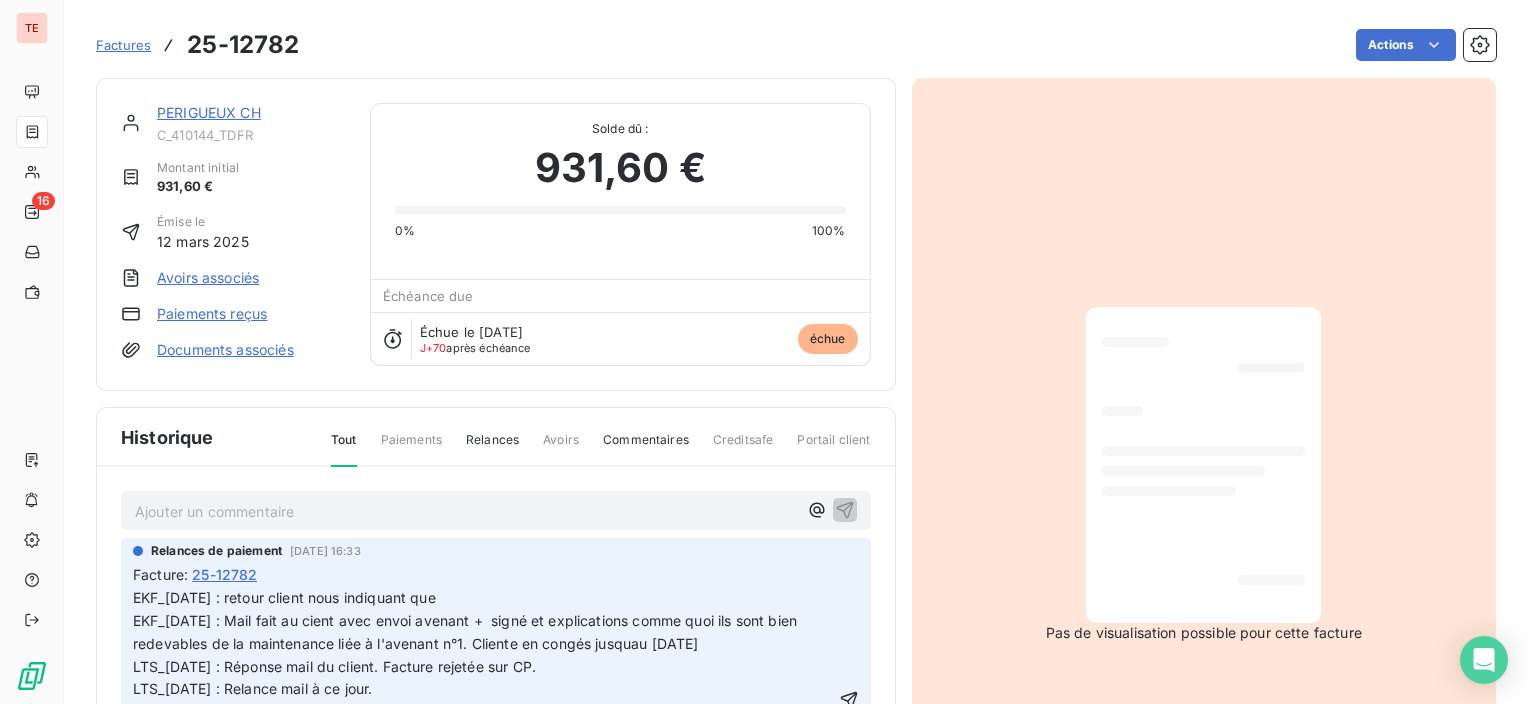 click on "EKF_[DATE] : retour client nous indiquant que
EKF_[DATE] : Mail fait au cient avec envoi avenant +  signé et explications comme quoi ils sont bien redevables de la maintenance liée à l'avenant n°1. Cliente en congés jusquau [DATE]
LTS_[DATE] : Réponse mail du client. Facture rejetée sur CP.
LTS_[DATE] : Relance mail à ce jour.
EKF_[DATE] : mail client indiquant que la facture ne peut pas etre mise en traitement car pas de BC relatif à l'avenant 1. Elements envoyés ce jour en réponse au mail
MPA_[DATE] : mail notification Chorus Pro reçu sur boite relances. Cette facture a été rejetée sur CP car déjà traitée et mandat n° 4702. + envoi d'un mail demandant au client de nous indiquer une date de virement." at bounding box center (482, 700) 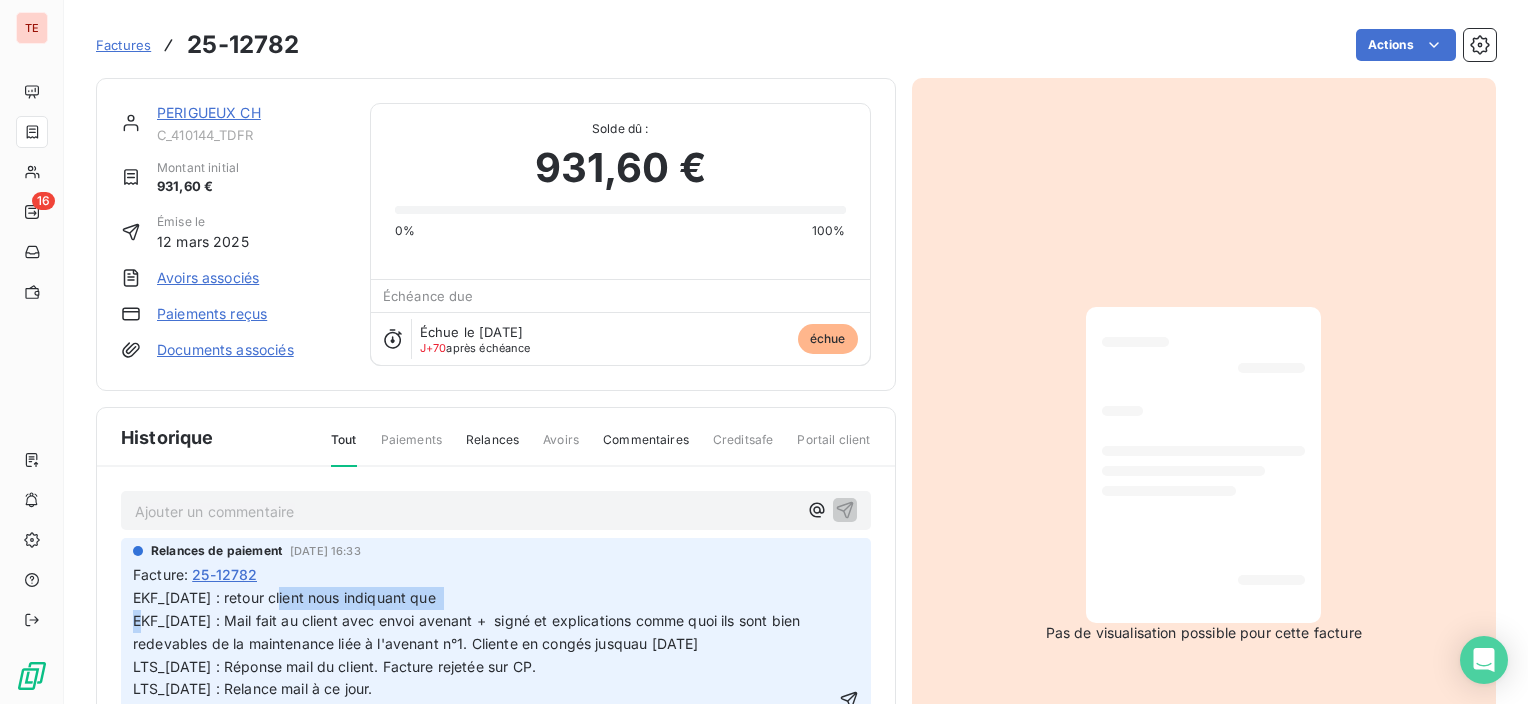 drag, startPoint x: 461, startPoint y: 596, endPoint x: 287, endPoint y: 587, distance: 174.2326 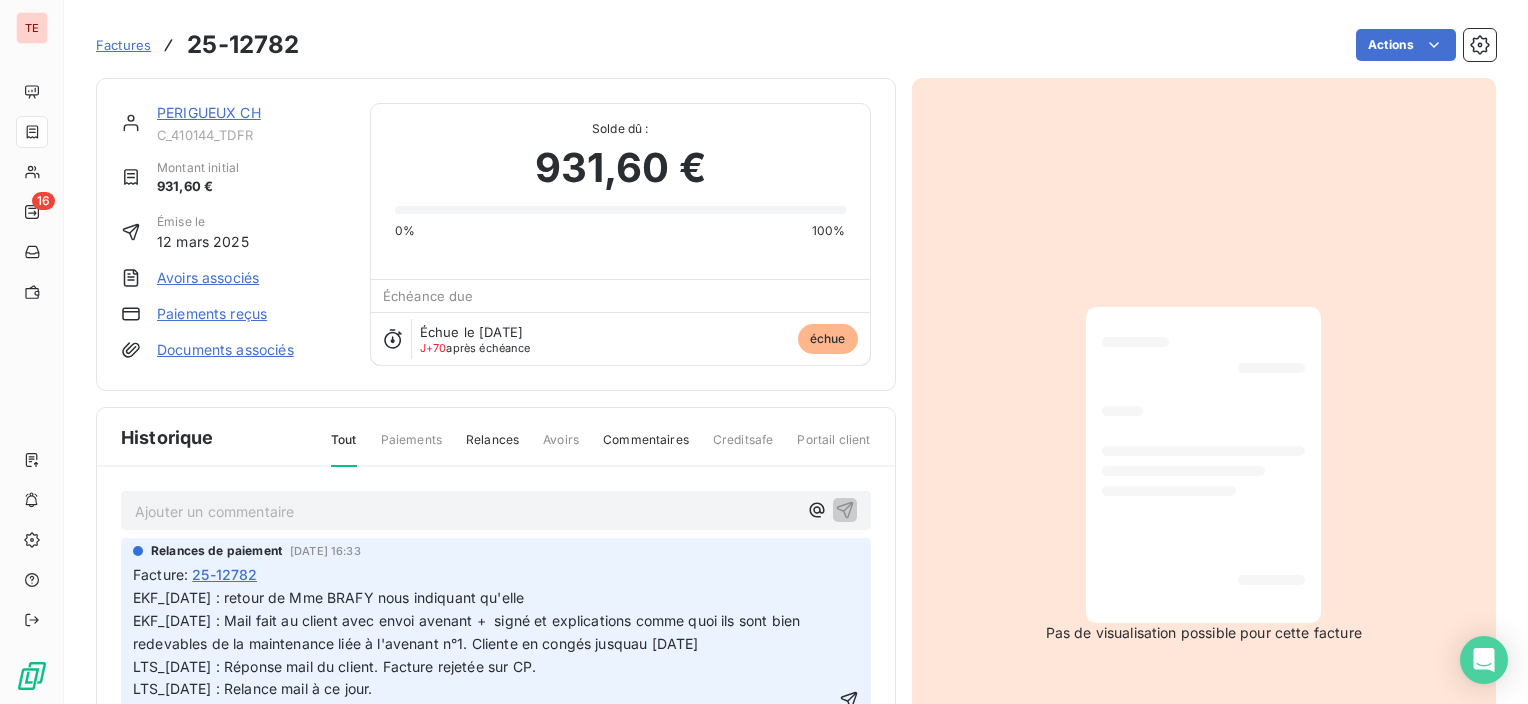 click on "EKF_[DATE] : retour de Mme BRAFY nous indiquant qu'elle
EKF_[DATE] : Mail fait au client avec envoi avenant +  signé et explications comme quoi ils sont bien redevables de la maintenance liée à l'avenant n°1. Cliente en congés jusquau [DATE]
LTS_[DATE] : Réponse mail du client. Facture rejetée sur CP.
LTS_[DATE] : Relance mail à ce jour.
EKF_[DATE] : mail client indiquant que la facture ne peut pas etre mise en traitement car pas de BC relatif à l'avenant 1. Elements envoyés ce jour en réponse au mail
MPA_[DATE] : mail notification Chorus Pro reçu sur boite relances. Cette facture a été rejetée sur CP car déjà traitée et mandat n° 4702. + envoi d'un mail demandant au client de nous indiquer une date de virement." at bounding box center (484, 701) 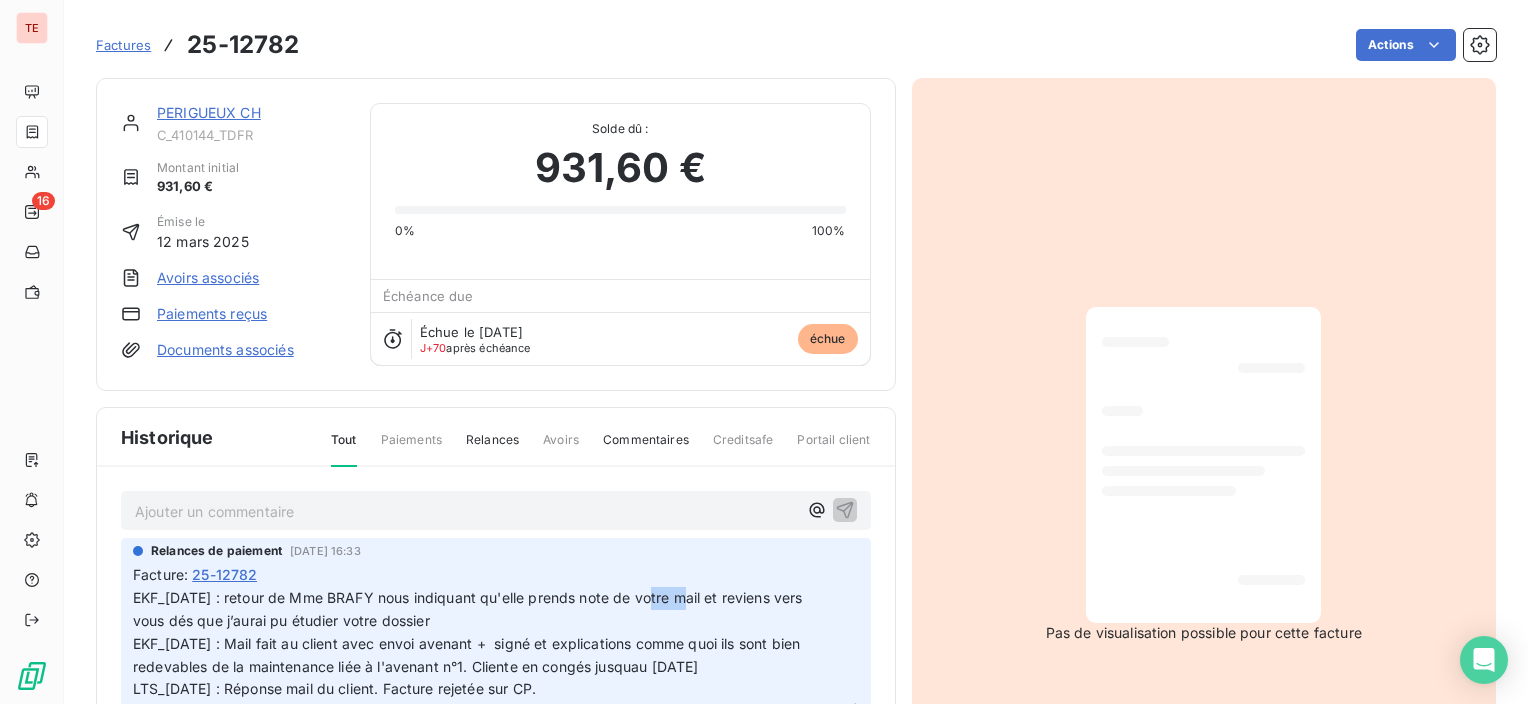 drag, startPoint x: 686, startPoint y: 597, endPoint x: 655, endPoint y: 597, distance: 31 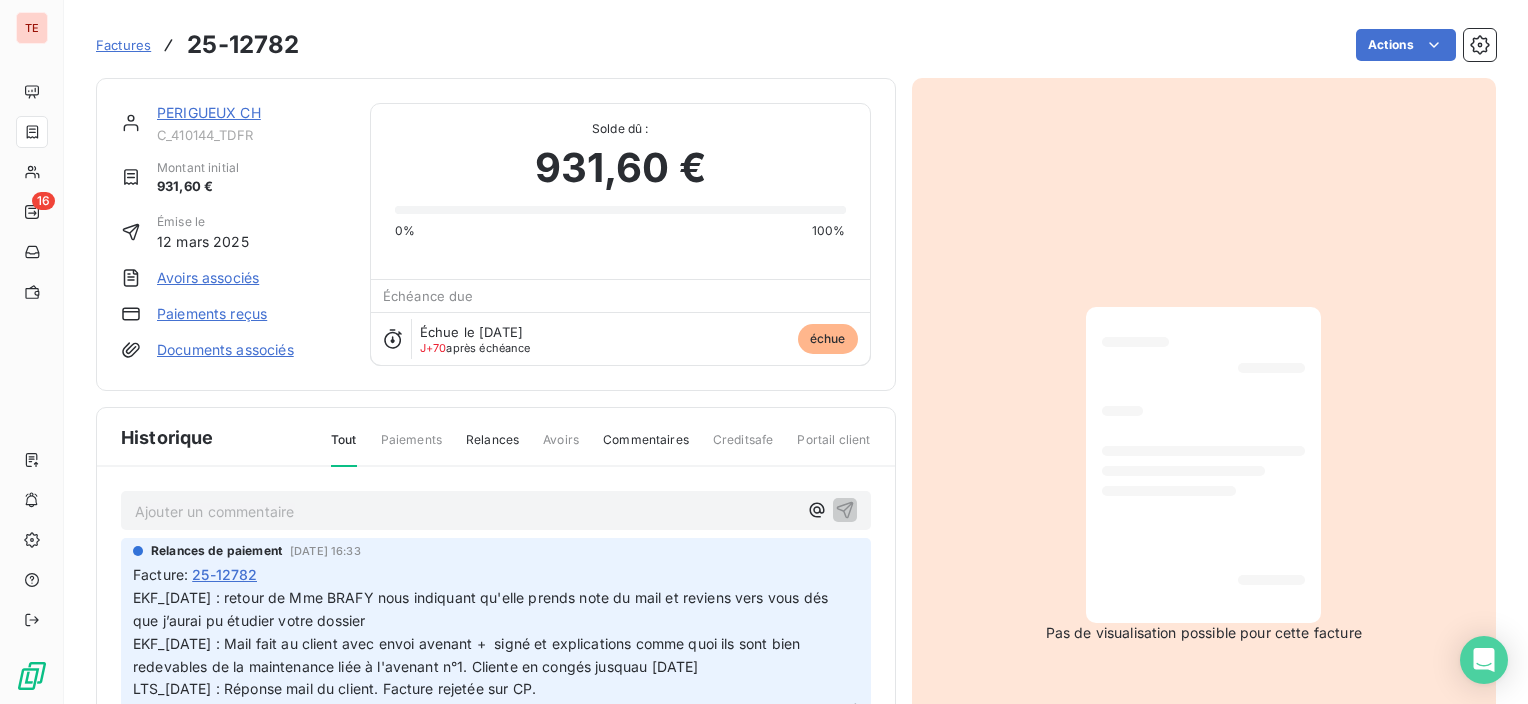 click on "EKF_[DATE] : retour de Mme BRAFY nous indiquant qu'elle prends note du mail et reviens vers vous dés que j’aurai pu étudier votre dossier
EKF_[DATE] : Mail fait au client avec envoi avenant +  signé et explications comme quoi ils sont bien redevables de la maintenance liée à l'avenant n°1. Cliente en congés jusquau [DATE]
LTS_[DATE] : Réponse mail du client. Facture rejetée sur CP.
LTS_[DATE] : Relance mail à ce jour.
EKF_[DATE] : mail client indiquant que la facture ne peut pas etre mise en traitement car pas de BC relatif à l'avenant 1. Elements envoyés ce jour en réponse au mail
MPA_[DATE] : mail notification Chorus Pro reçu sur boite relances. Cette facture a été rejetée sur CP car déjà traitée et mandat n° 4702. + envoi d'un mail demandant au client de nous indiquer une date de virement." at bounding box center (482, 712) 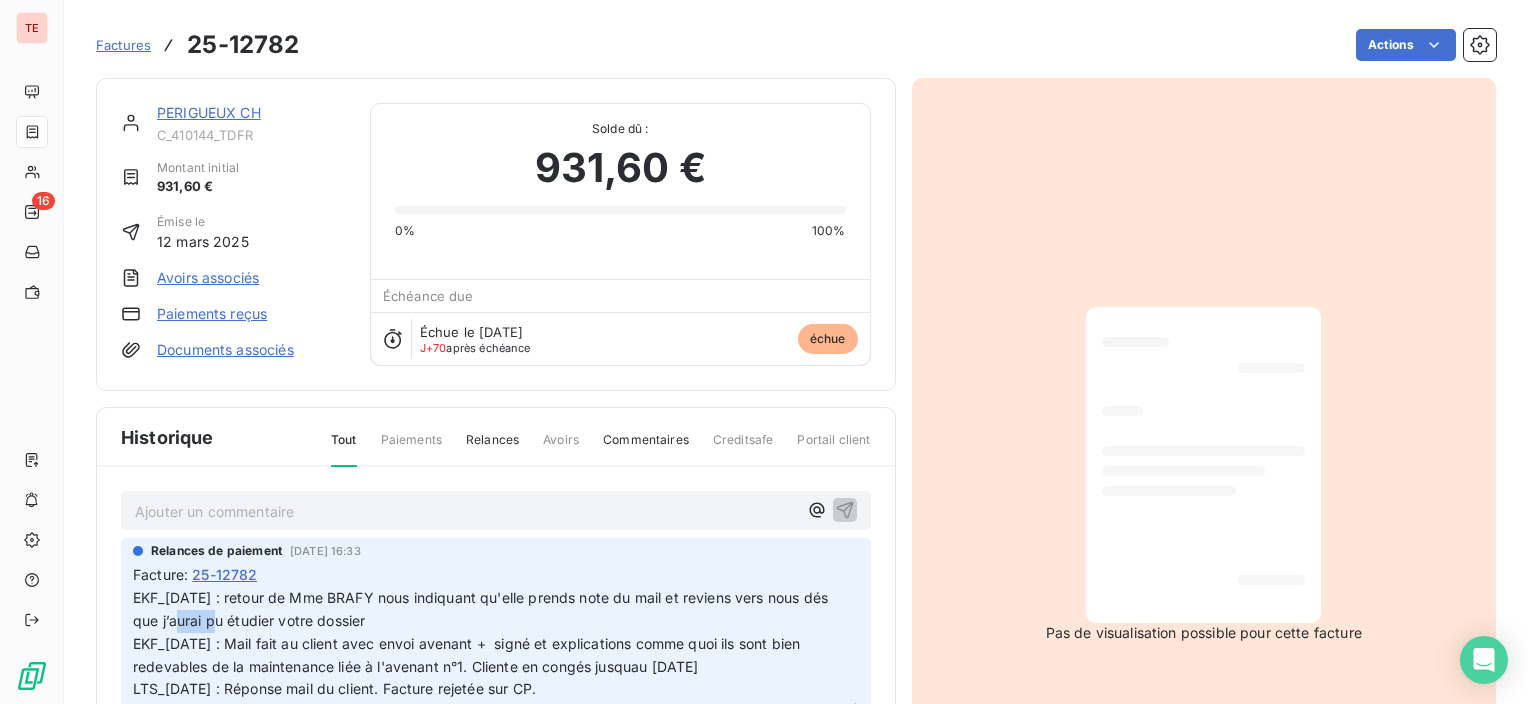 drag, startPoint x: 266, startPoint y: 617, endPoint x: 228, endPoint y: 616, distance: 38.013157 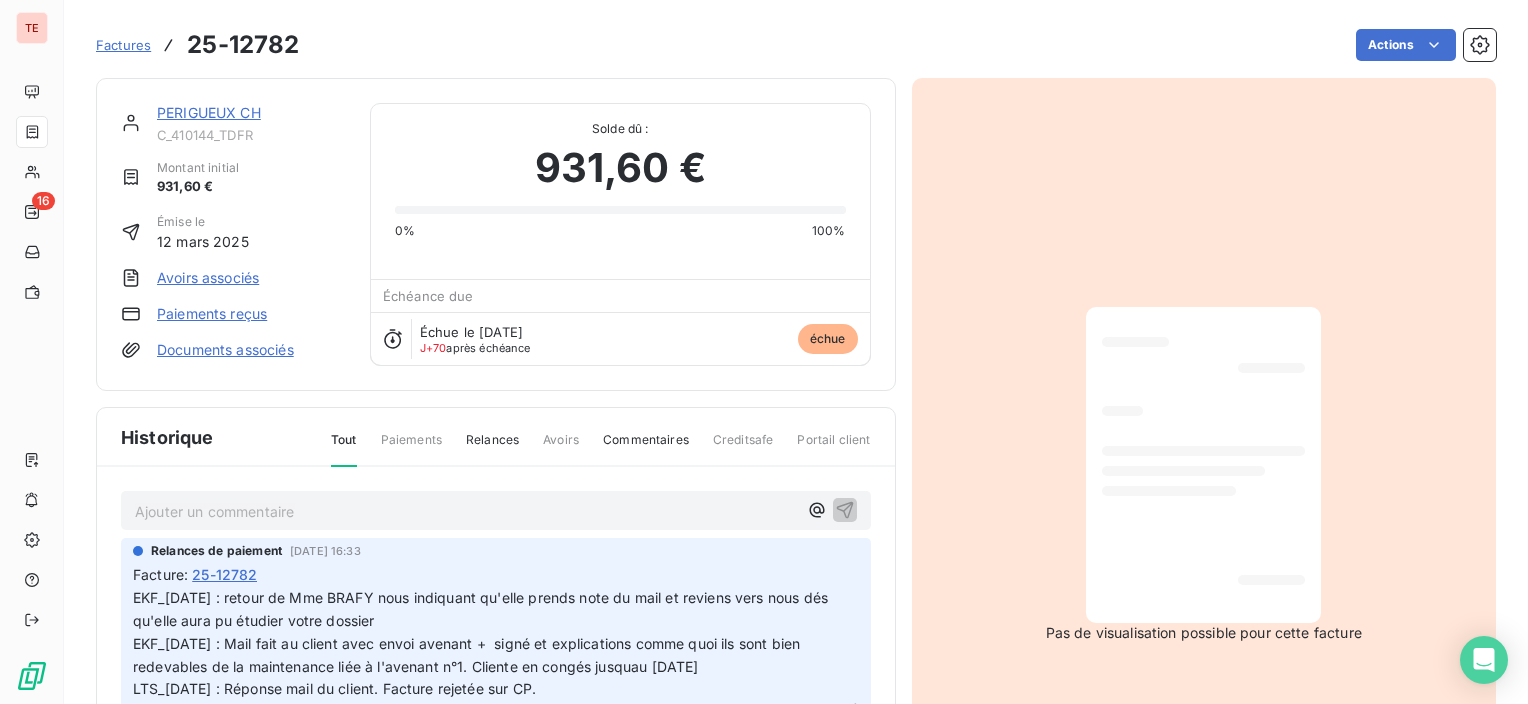 click on "EKF_[DATE] : retour de Mme BRAFY nous indiquant qu'elle prends note du mail et reviens vers nous dés qu'elle aura pu étudier votre dossier
EKF_[DATE] : Mail fait au client avec envoi avenant +  signé et explications comme quoi ils sont bien redevables de la maintenance liée à l'avenant n°1. Cliente en congés jusquau [DATE]
LTS_[DATE] : Réponse mail du client. Facture rejetée sur CP.
LTS_[DATE] : Relance mail à ce jour.
EKF_[DATE] : mail client indiquant que la facture ne peut pas etre mise en traitement car pas de BC relatif à l'avenant 1. Elements envoyés ce jour en réponse au mail
MPA_[DATE] : mail notification Chorus Pro reçu sur boite relances. Cette facture a été rejetée sur CP car déjà traitée et mandat n° 4702. + envoi d'un mail demandant au client de nous indiquer une date de virement." at bounding box center [482, 712] 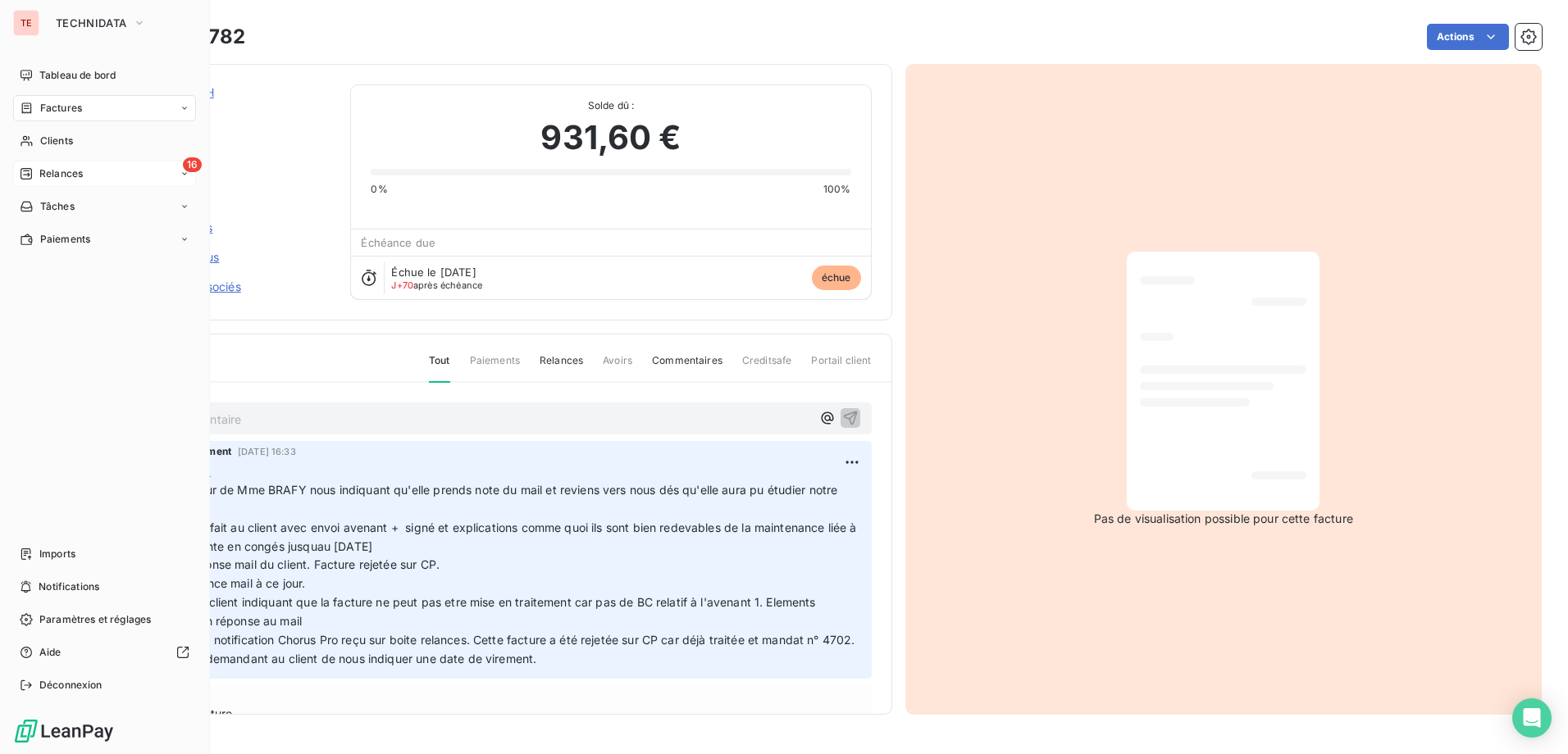 click 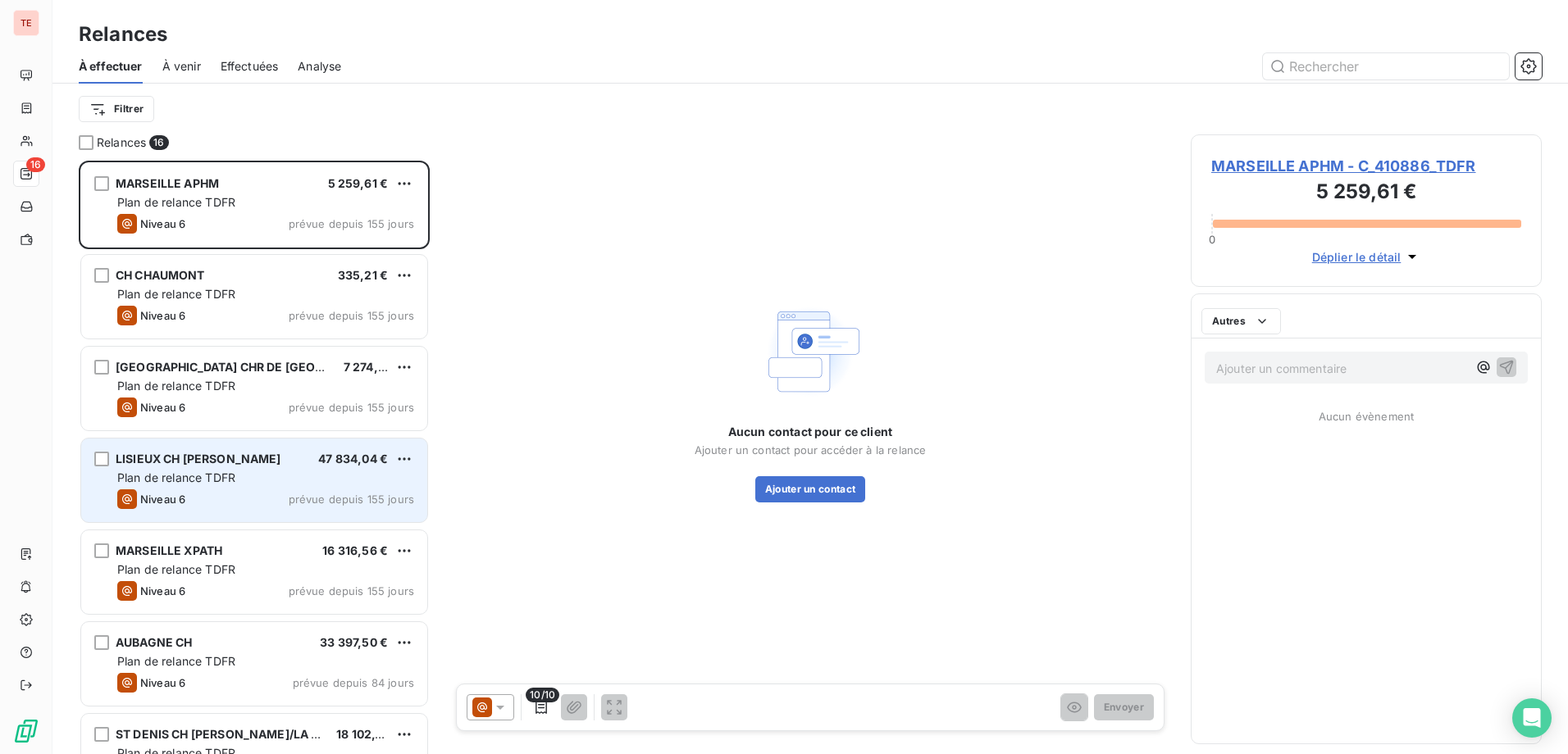 scroll, scrollTop: 13, scrollLeft: 13, axis: both 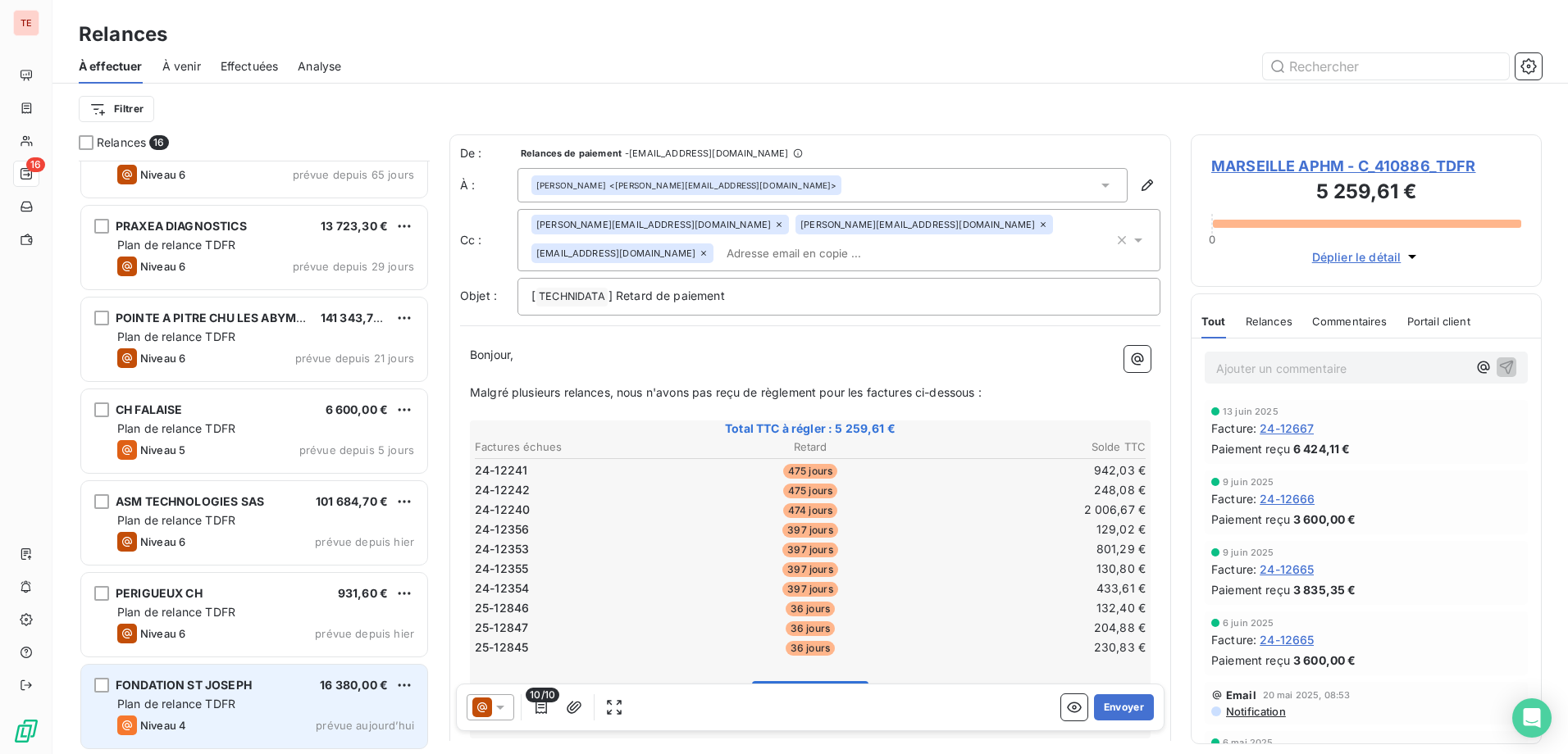 click on "Plan de relance TDFR" at bounding box center (266, 704) 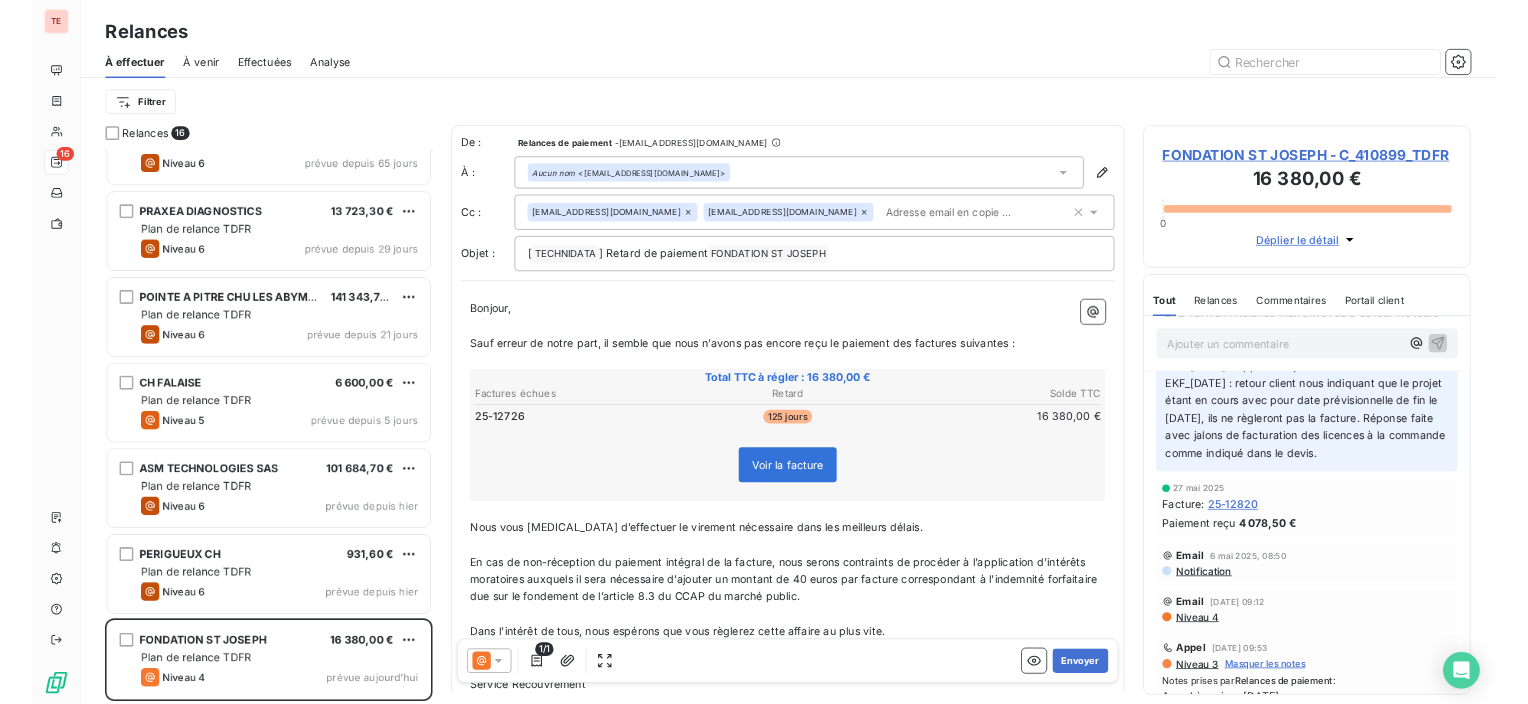 scroll, scrollTop: 200, scrollLeft: 0, axis: vertical 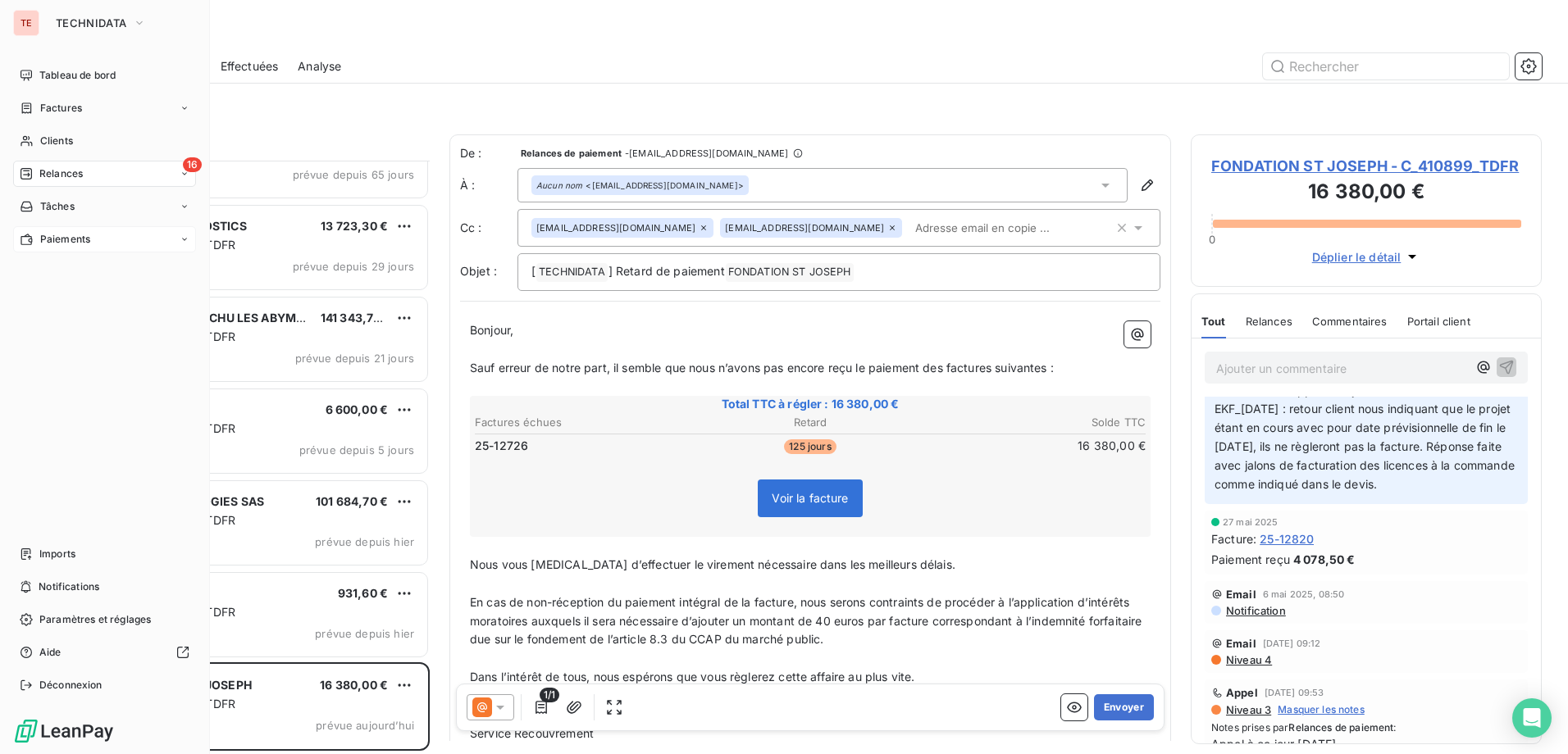 click on "Paiements" at bounding box center (65, 239) 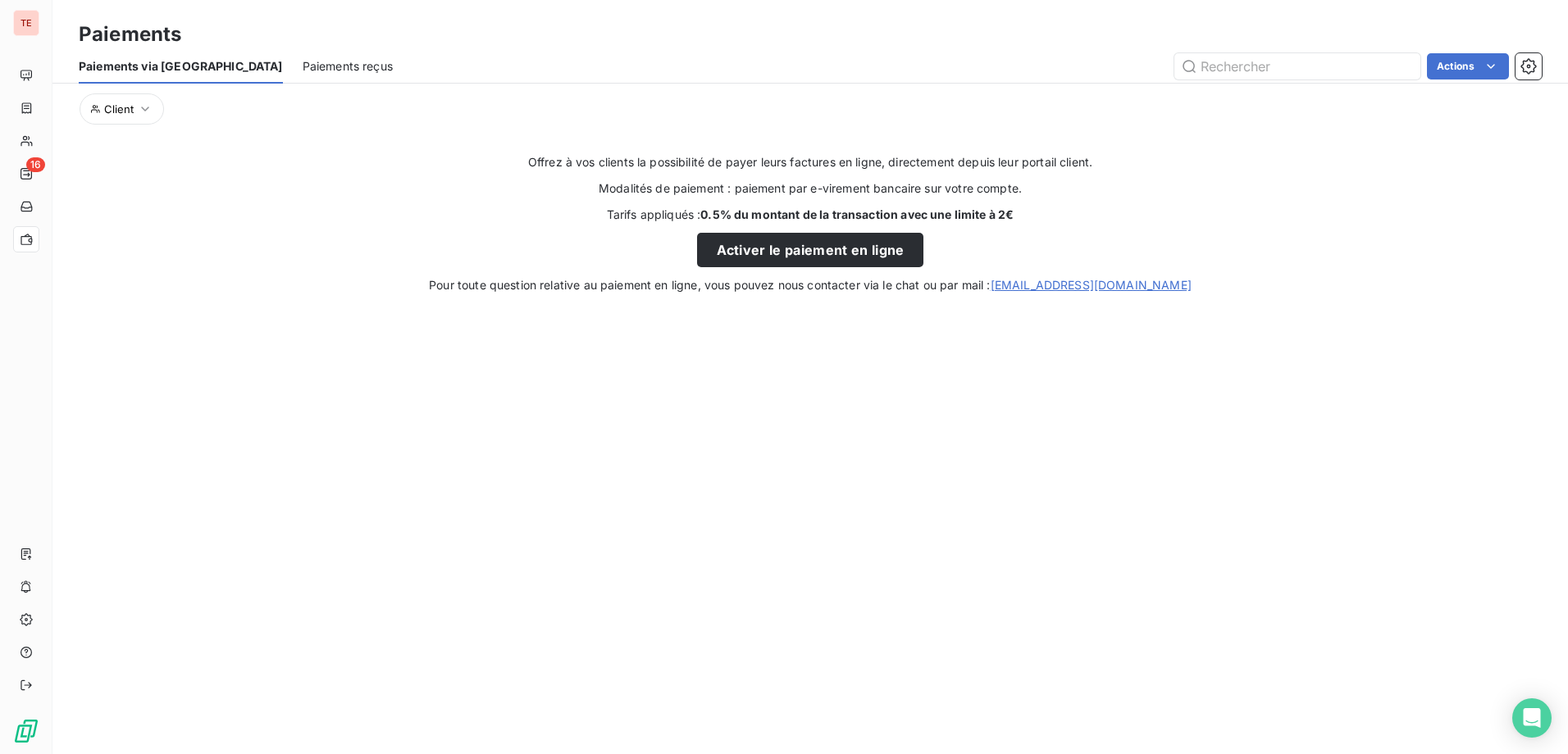 click on "Paiements reçus" at bounding box center (348, 66) 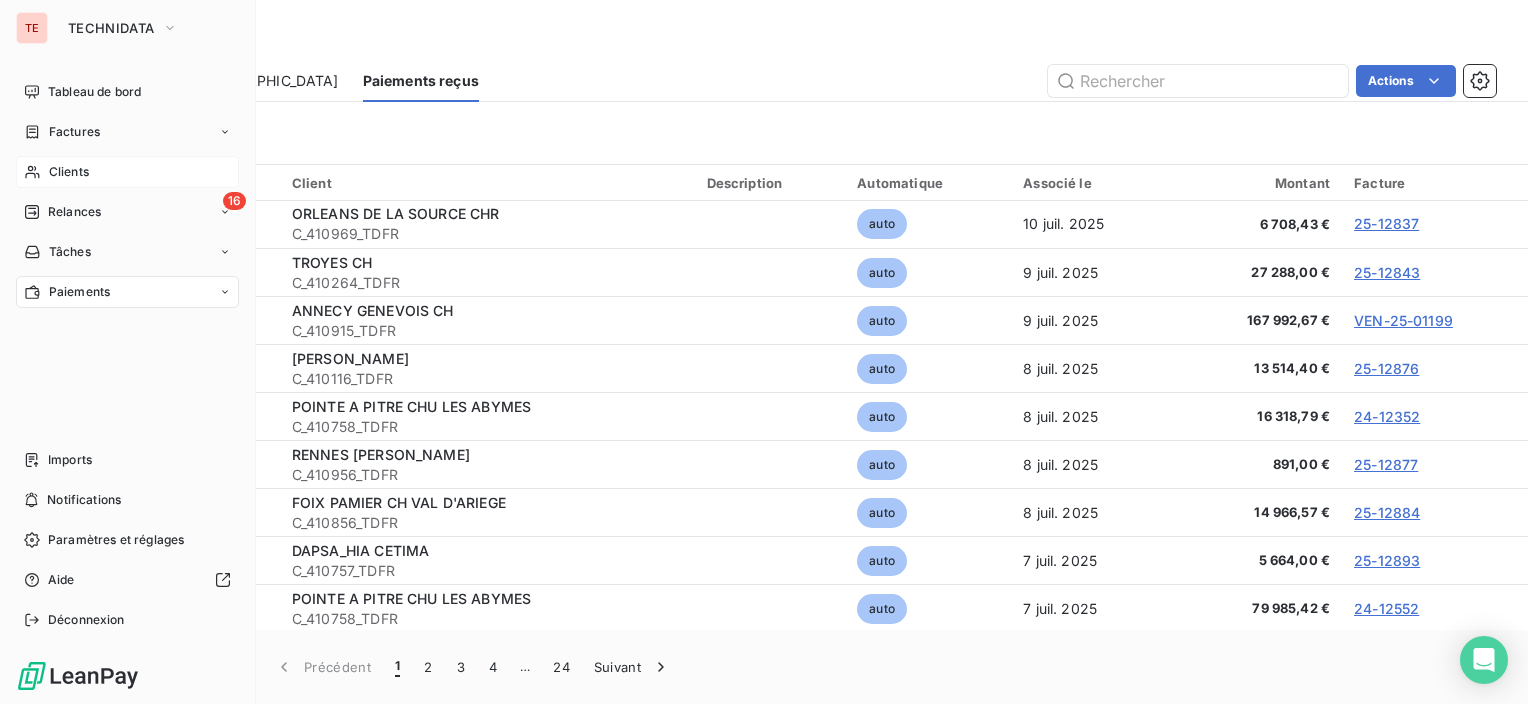 click on "Clients" at bounding box center (69, 172) 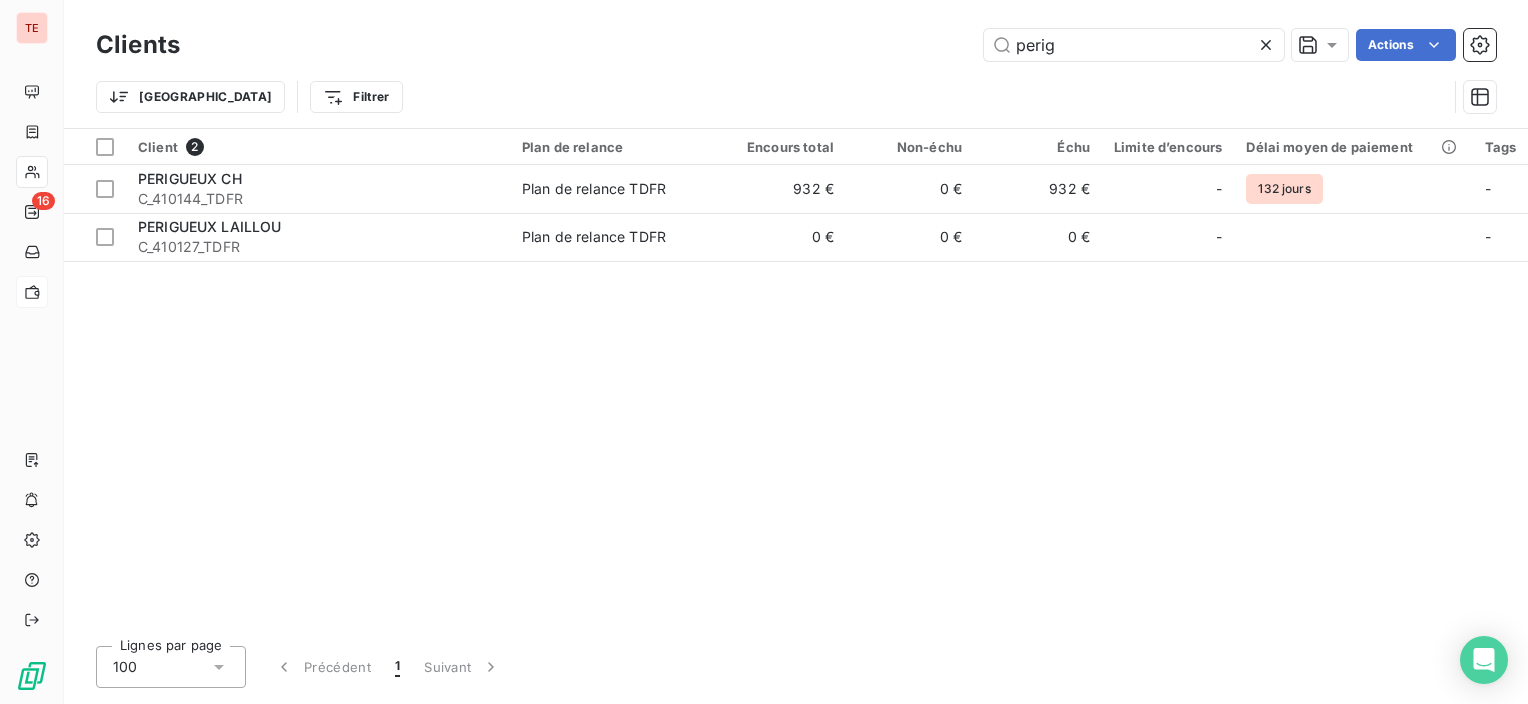 drag, startPoint x: 1068, startPoint y: 47, endPoint x: 960, endPoint y: 51, distance: 108.07405 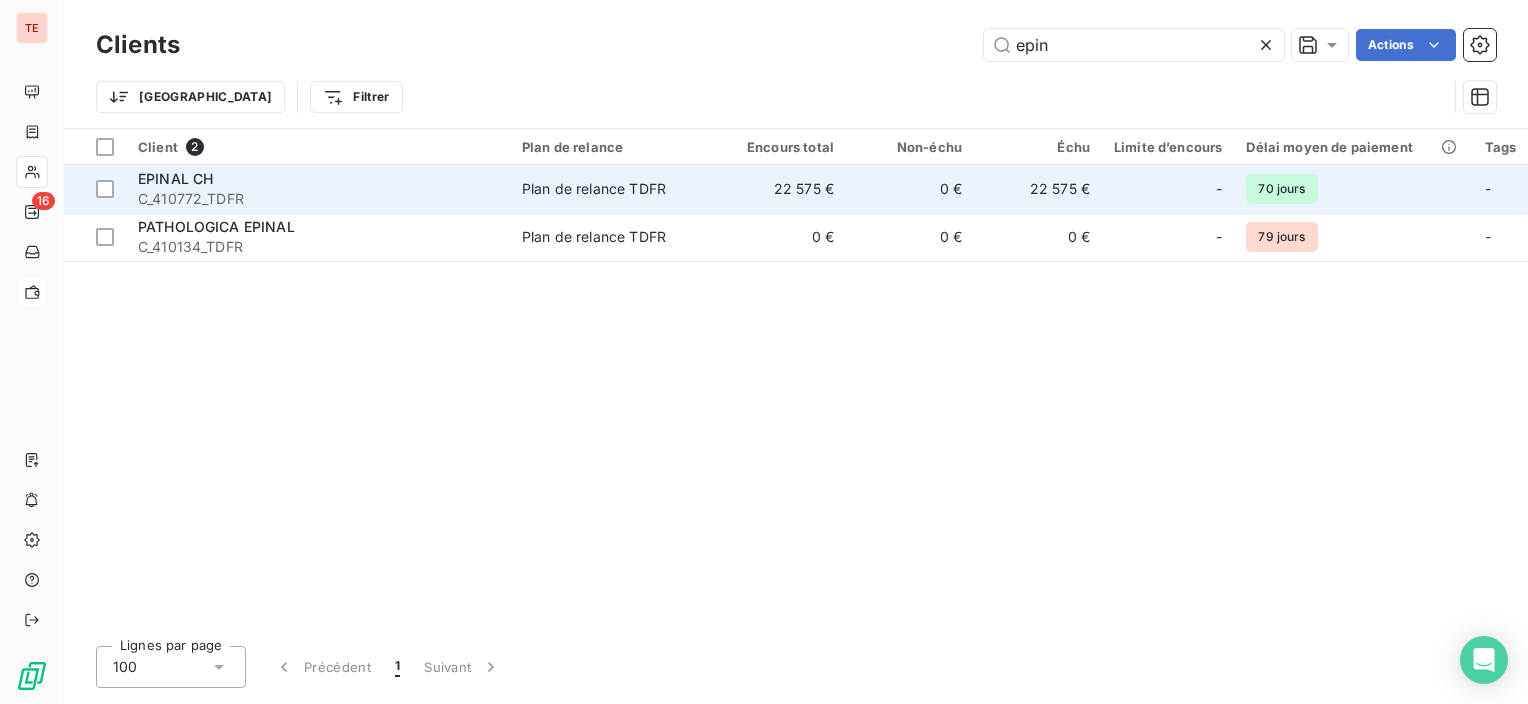 type on "epin" 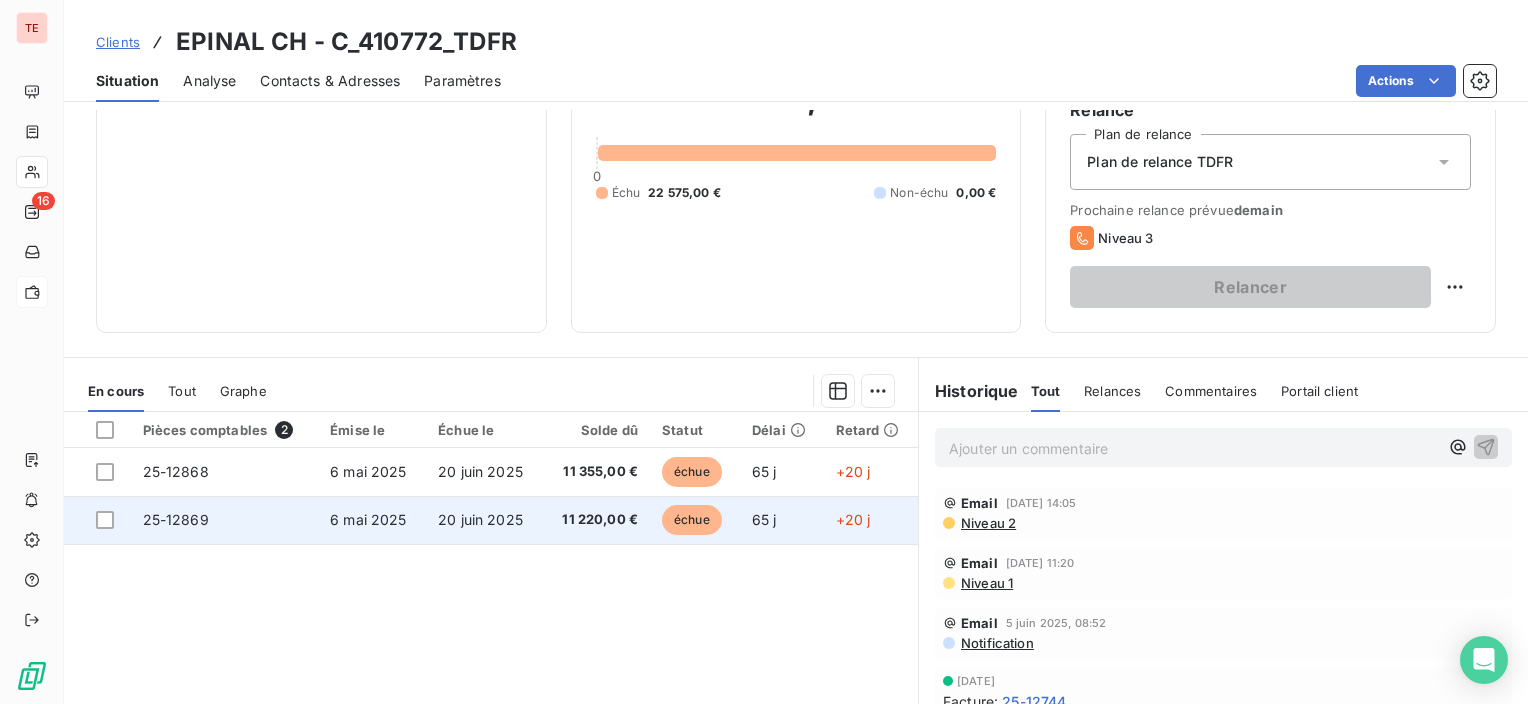 scroll, scrollTop: 200, scrollLeft: 0, axis: vertical 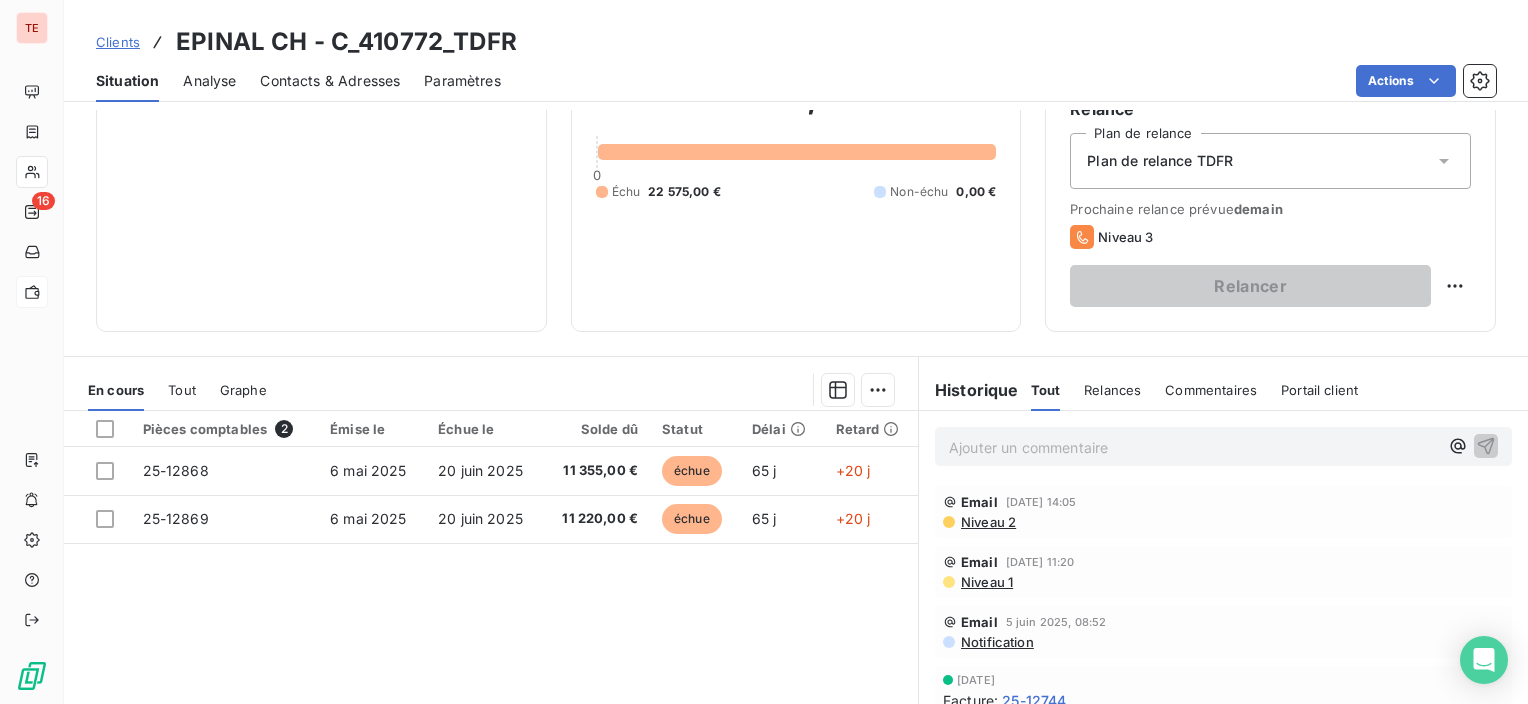click on "Ajouter un commentaire ﻿" at bounding box center (1193, 447) 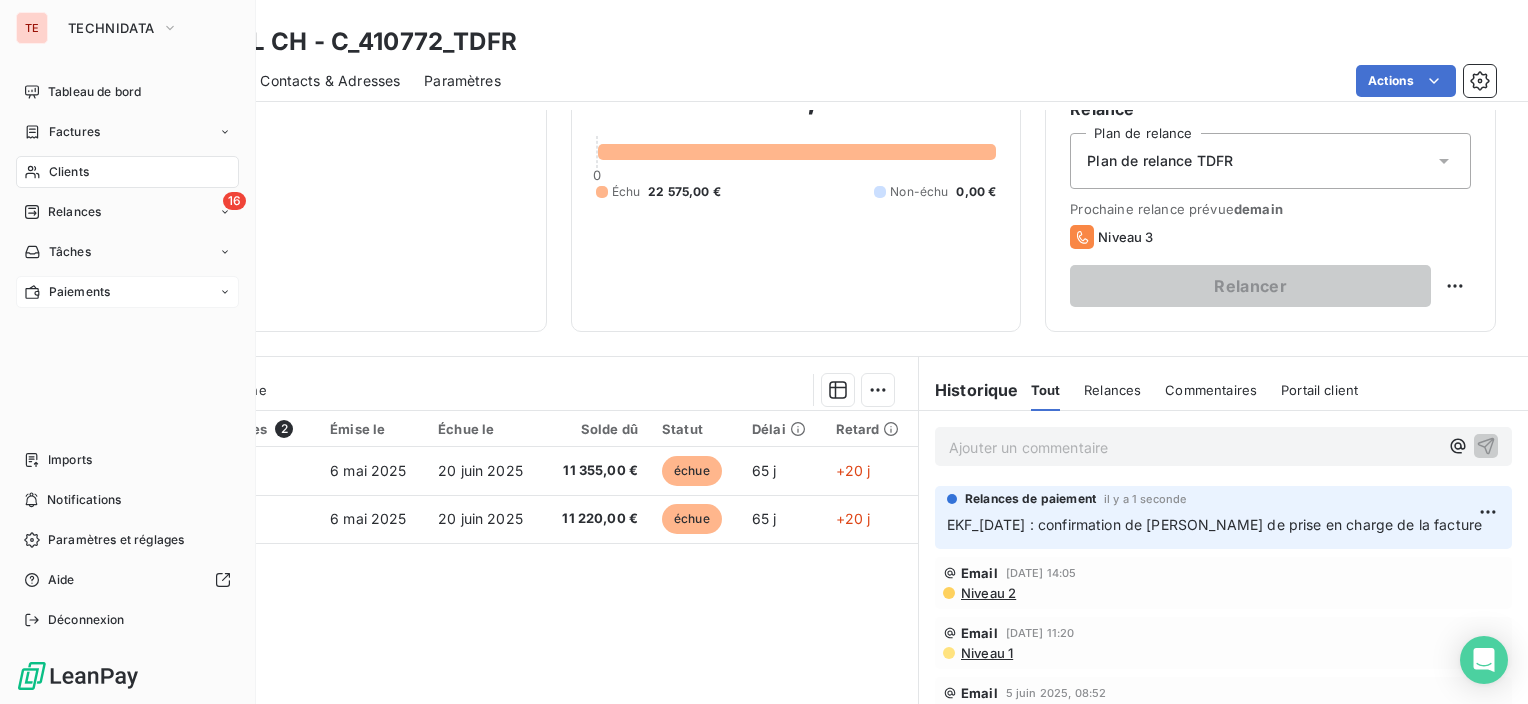 click on "Clients" at bounding box center [69, 172] 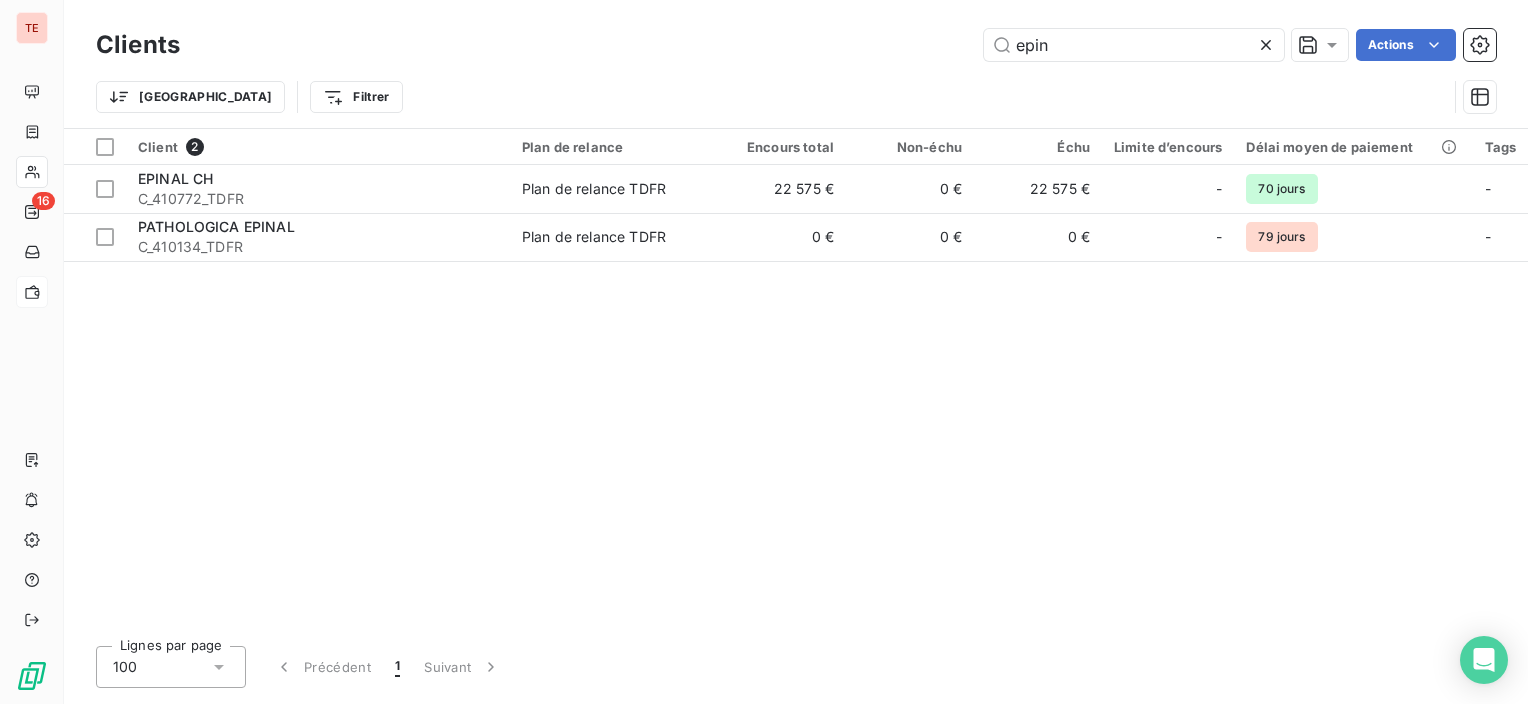 drag, startPoint x: 1051, startPoint y: 41, endPoint x: 977, endPoint y: 41, distance: 74 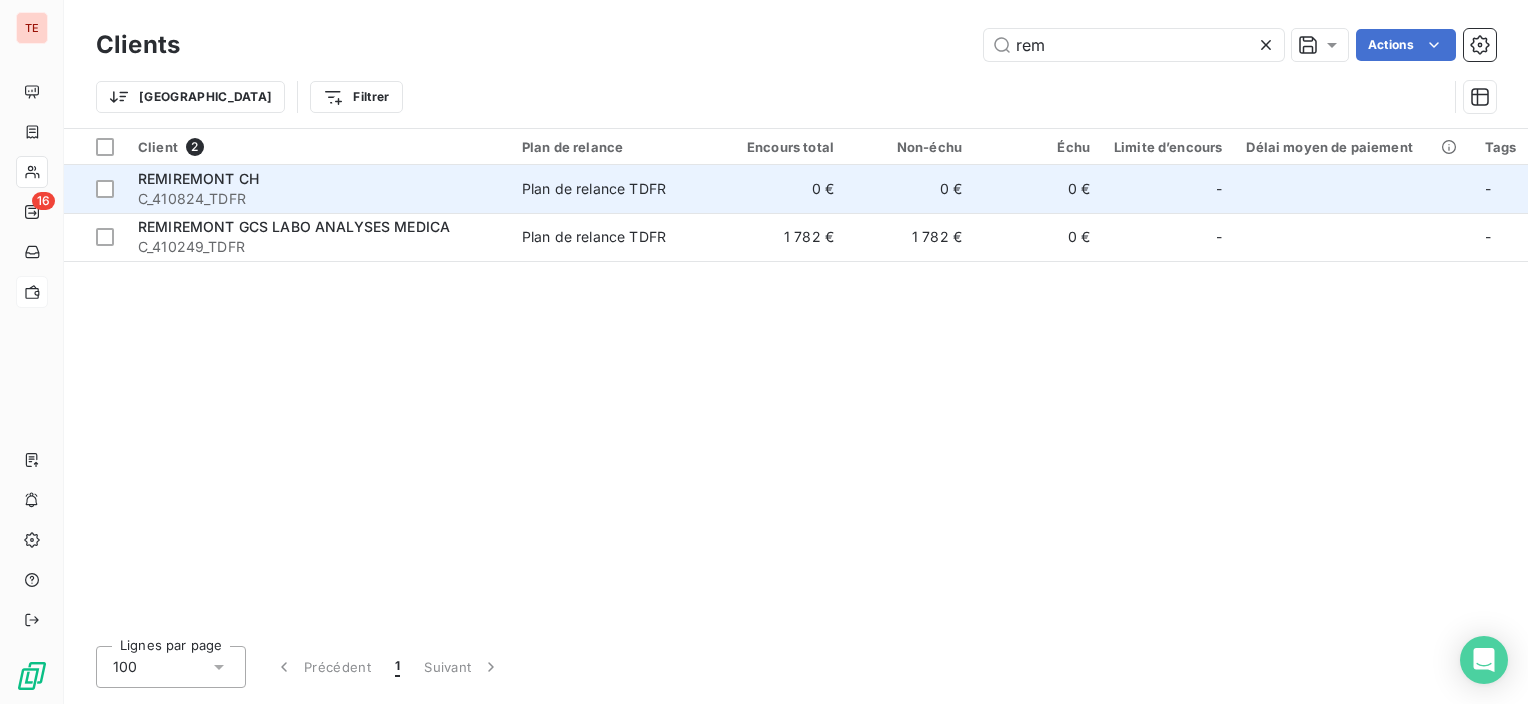 type on "rem" 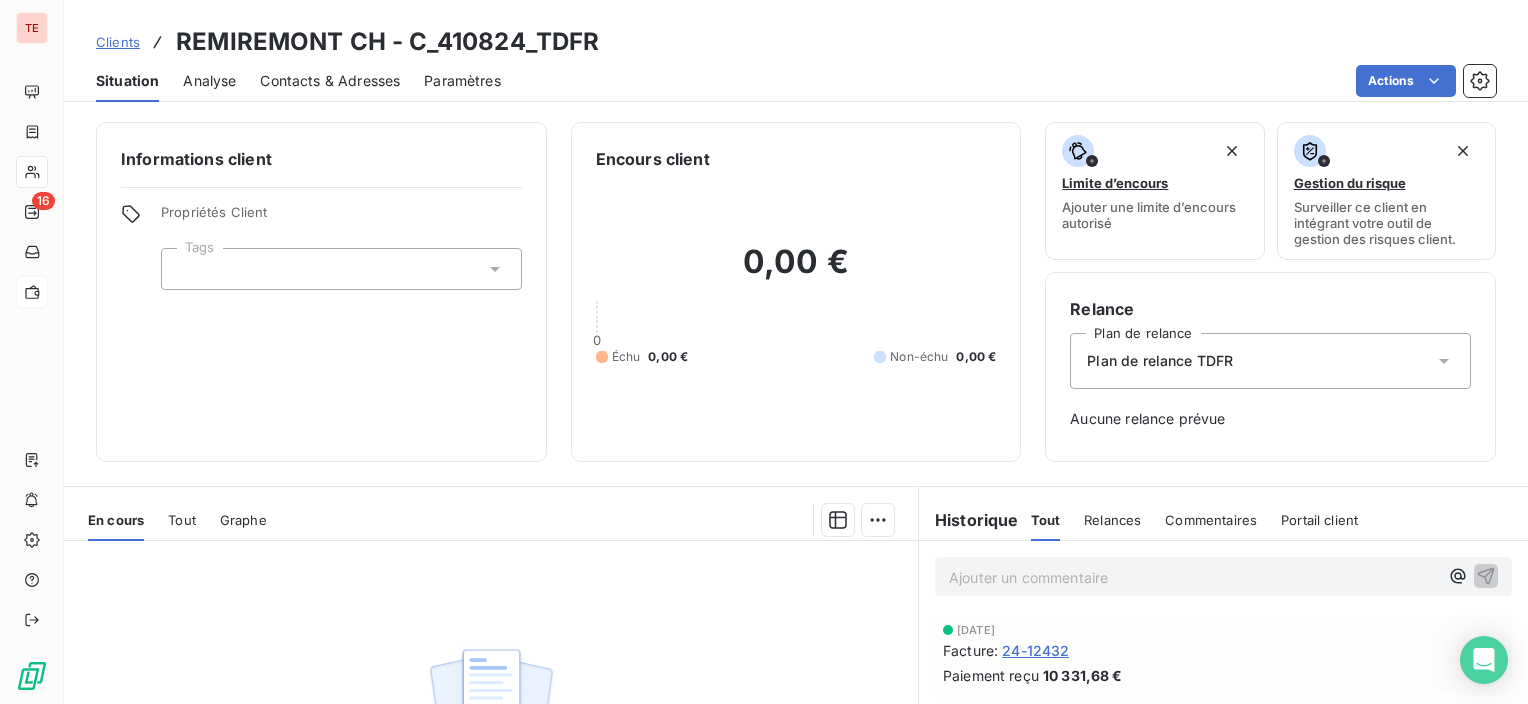 click on "Ajouter un commentaire ﻿" at bounding box center [1193, 577] 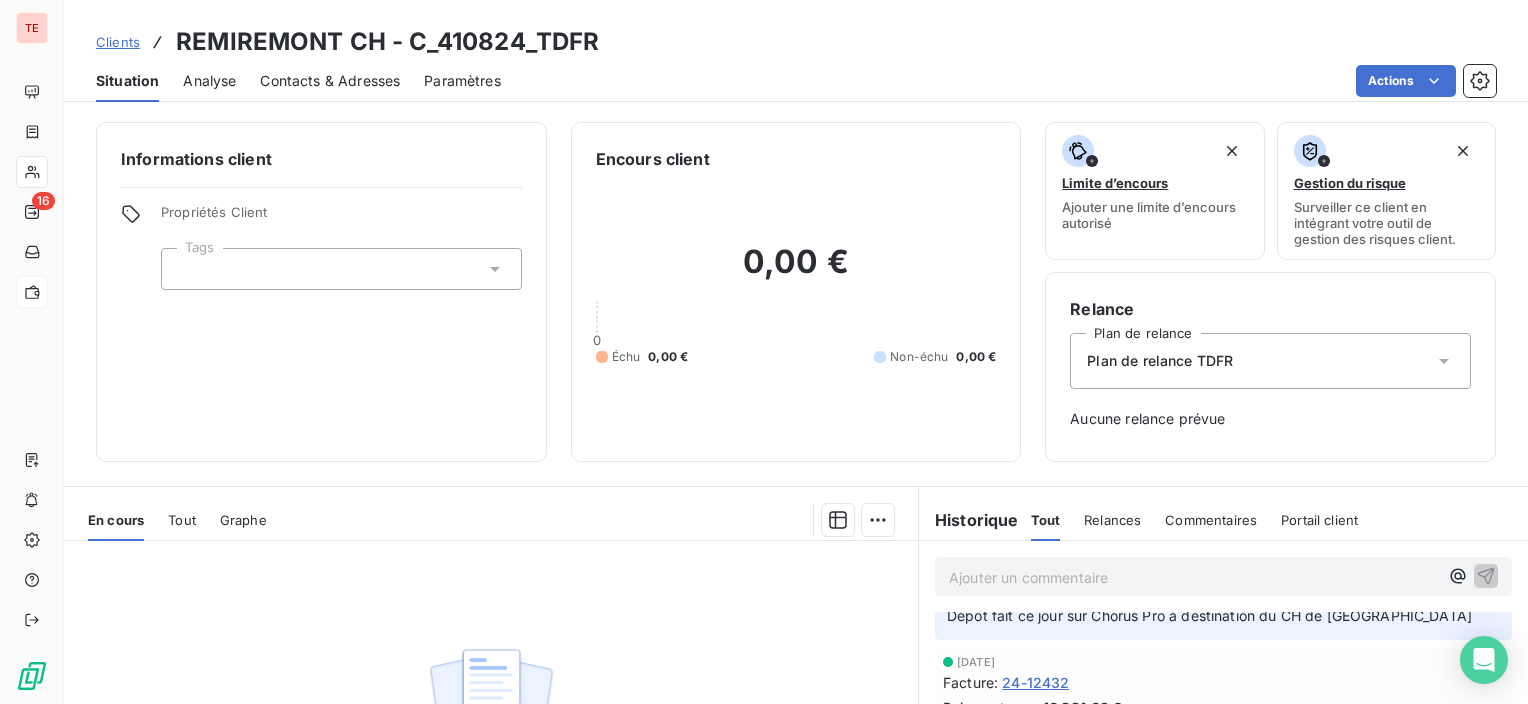 scroll, scrollTop: 0, scrollLeft: 0, axis: both 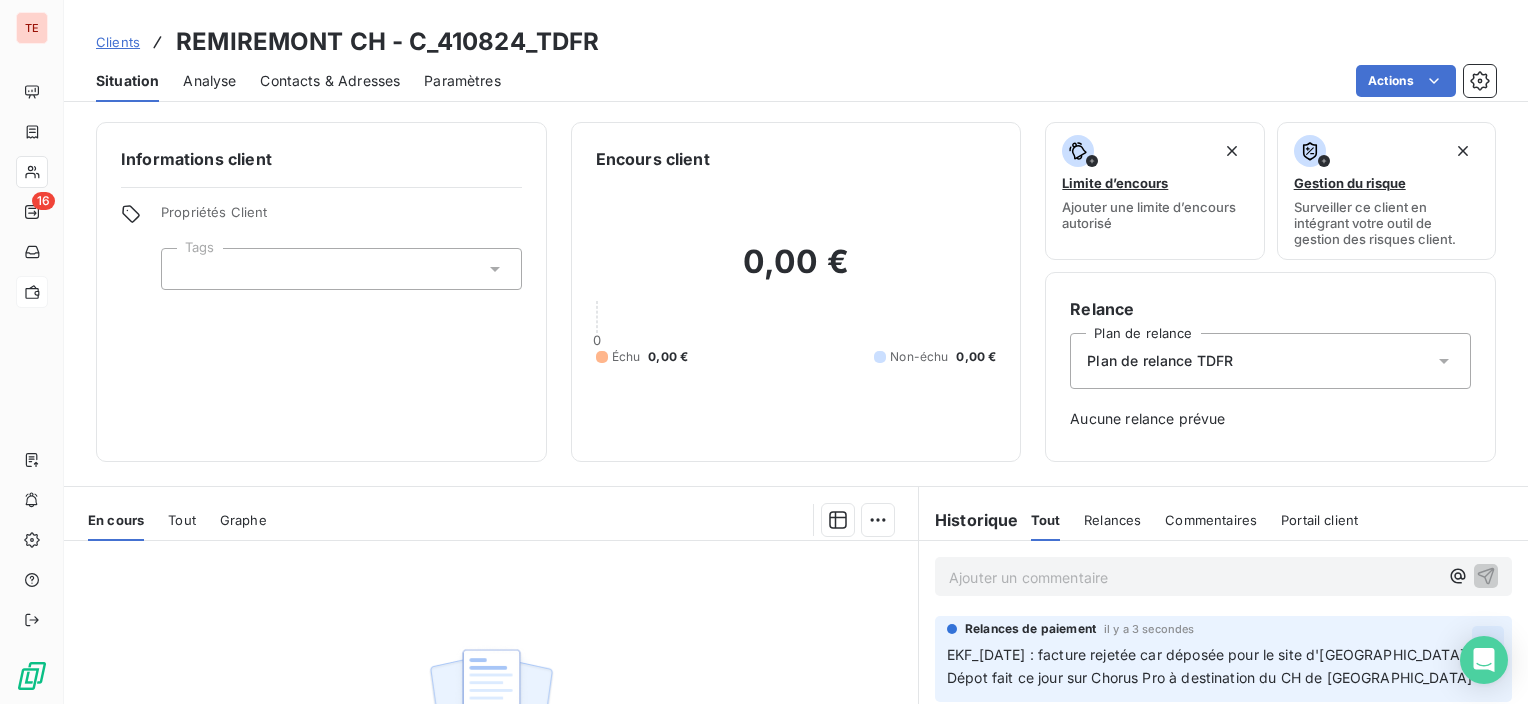click on "TE 16 Clients REMIREMONT CH - C_410824_TDFR Situation Analyse Contacts & Adresses Paramètres Actions Informations client Propriétés Client Tags Encours client   0,00 € 0 Échu 0,00 € Non-échu 0,00 €     Limite d’encours Ajouter une limite d’encours autorisé Gestion du risque Surveiller ce client en intégrant votre outil de gestion des risques client. Relance Plan de relance Plan de relance TDFR Aucune relance prévue En cours Tout Graphe Aucune pièce disponible Lignes par page 25 Précédent Suivant Historique Tout Relances Commentaires Portail client Tout Relances Commentaires Portail client Ajouter un commentaire ﻿ Relances de paiement il y a 3 secondes EKF_[DATE] : facture rejetée car déposée pour le site d'Epinal. Dépot fait ce jour sur Chorus Pro à destination du CH de Remiremont [DATE] Facture  : 24-12432 Paiement reçu 10 331,68 € Email [DATE] 16:00 Niveau 4 Relances de paiement [DATE] 12:06 Facture  : [PHONE_NUMBER] Appel Niveau 3  :" at bounding box center [764, 352] 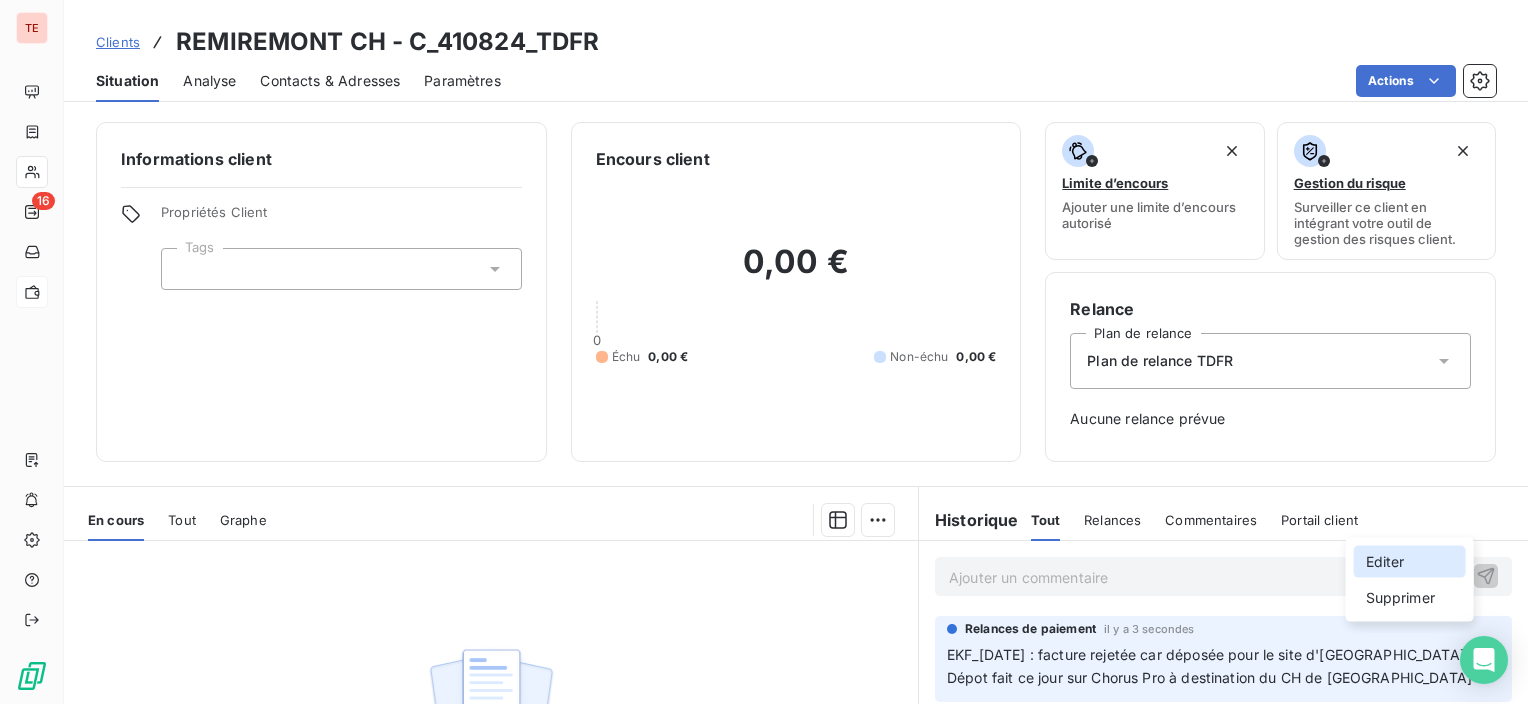 click on "Editer" at bounding box center [1410, 562] 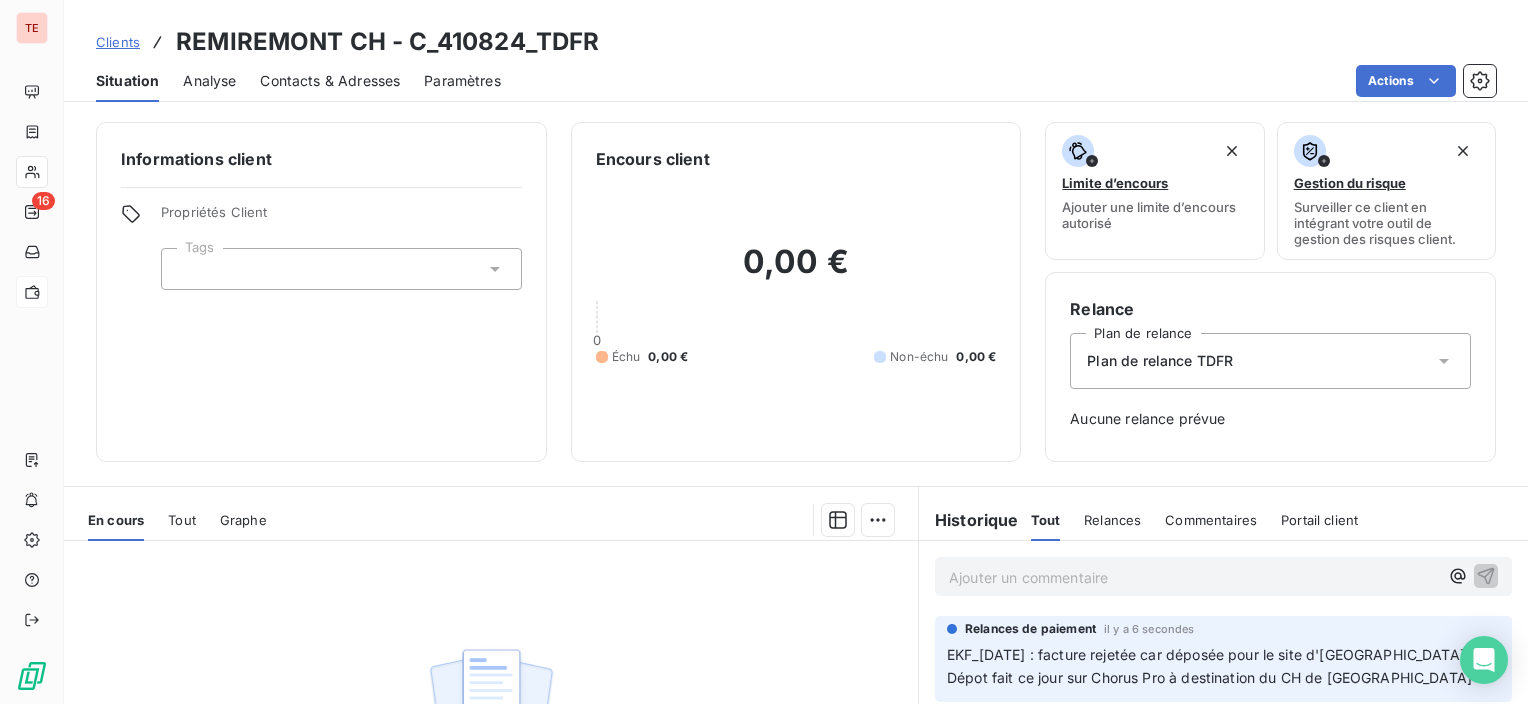 click on "EKF_[DATE] : facture rejetée car déposée pour le site d'[GEOGRAPHIC_DATA]. Dépot fait ce jour sur Chorus Pro à destination du CH de [GEOGRAPHIC_DATA]" at bounding box center (1210, 666) 